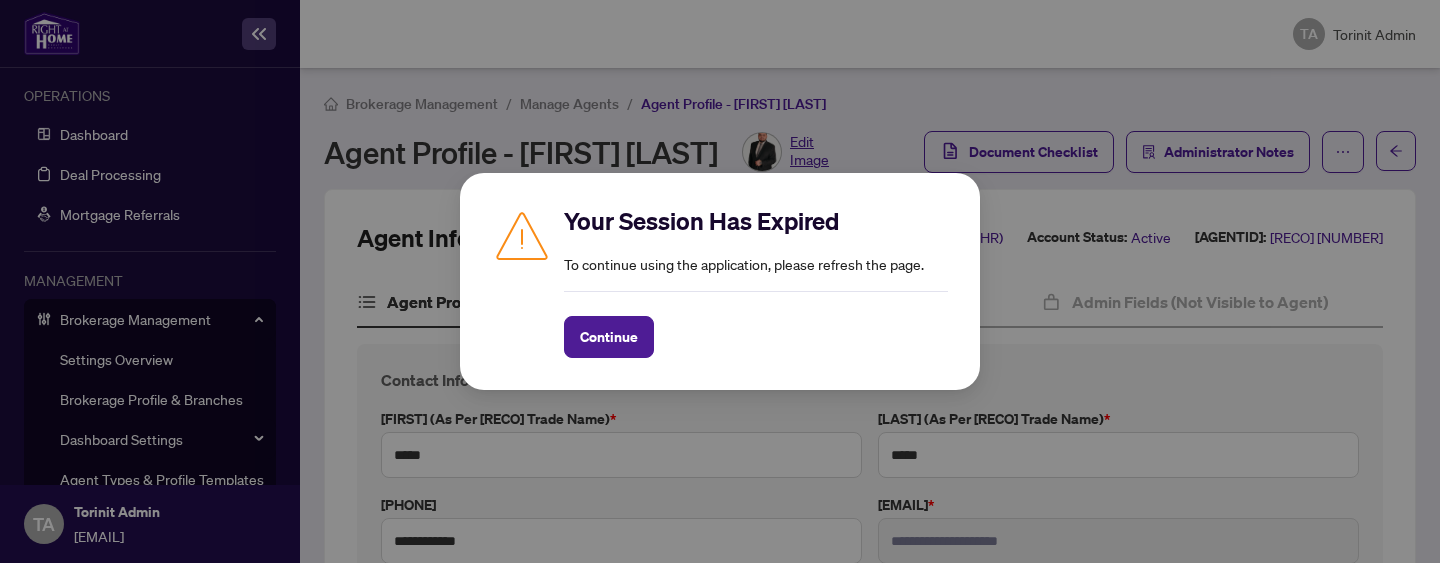 scroll, scrollTop: 0, scrollLeft: 0, axis: both 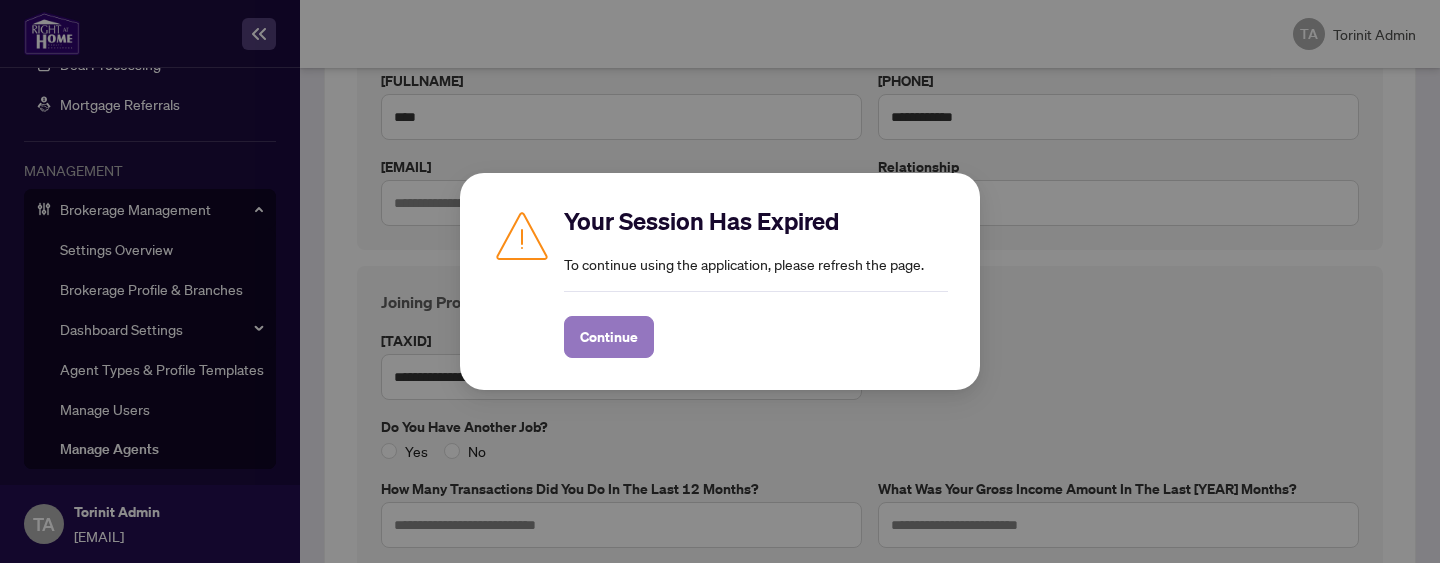 click on "Continue" at bounding box center [609, 337] 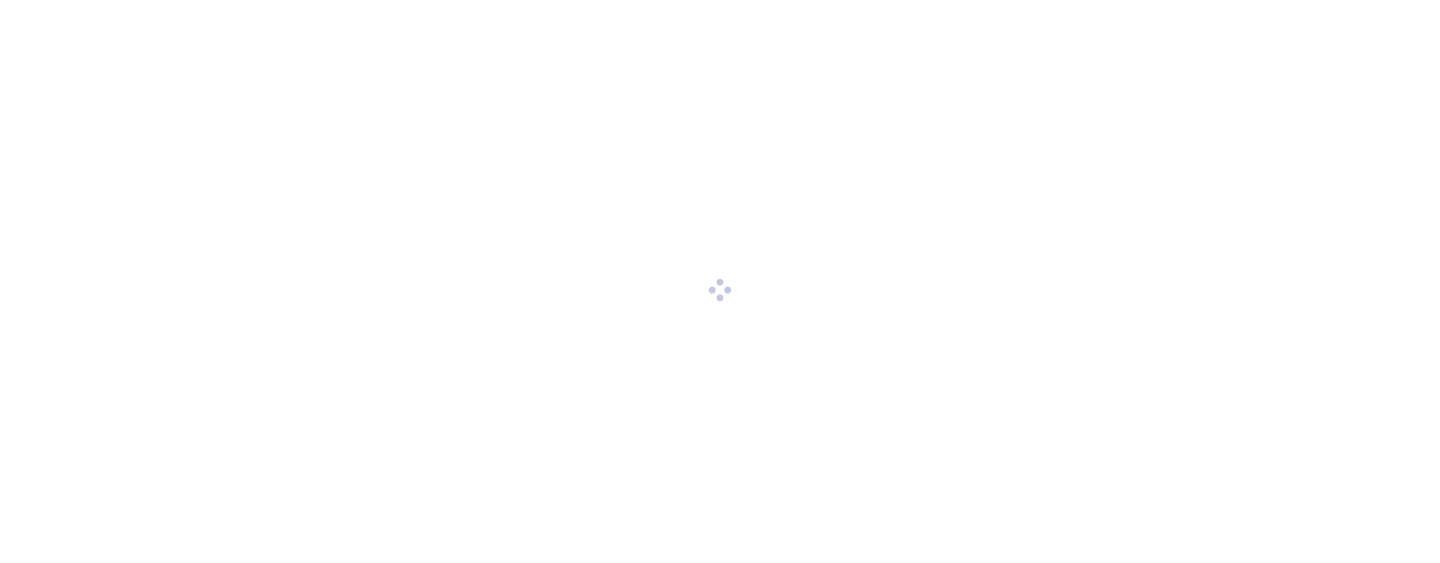 scroll, scrollTop: 0, scrollLeft: 0, axis: both 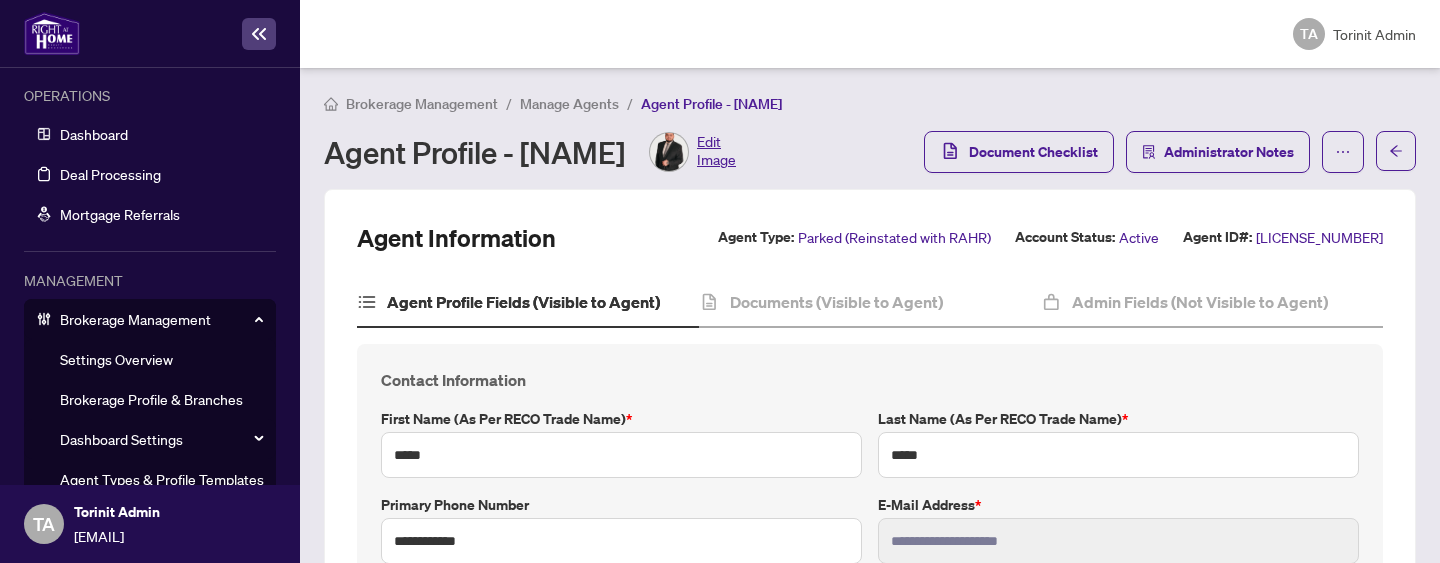 click on "Brokerage Management" at bounding box center (422, 104) 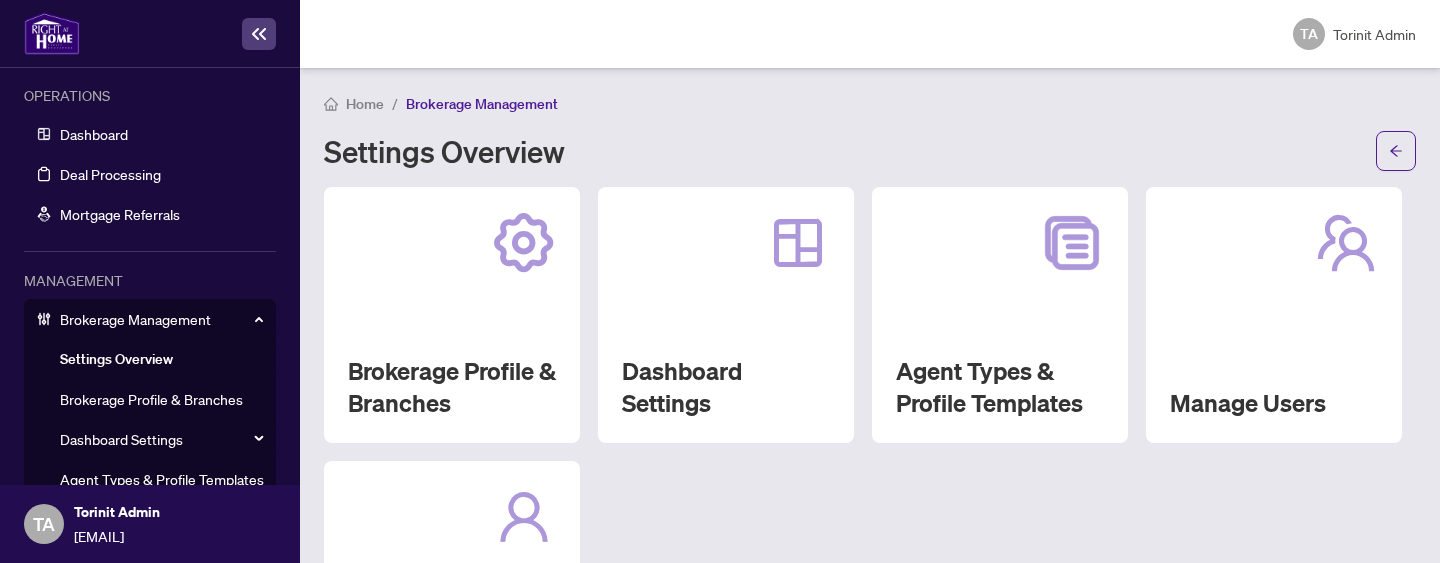 click on "Brokerage Management" at bounding box center (162, 319) 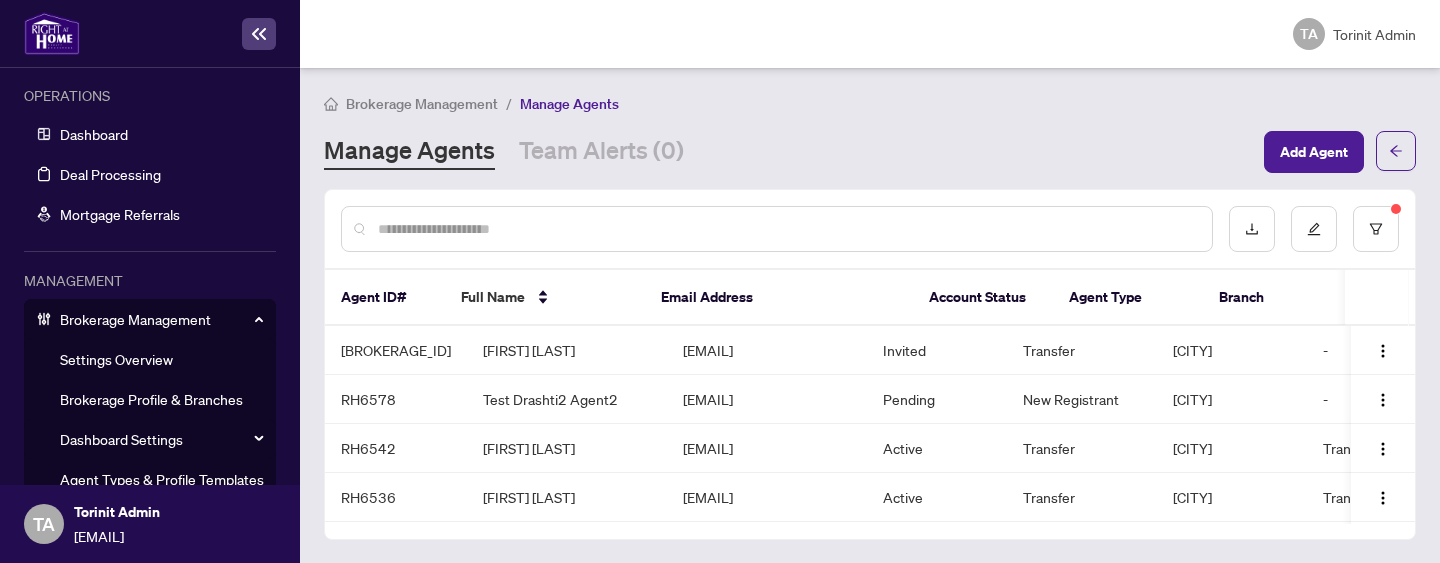scroll, scrollTop: 0, scrollLeft: 0, axis: both 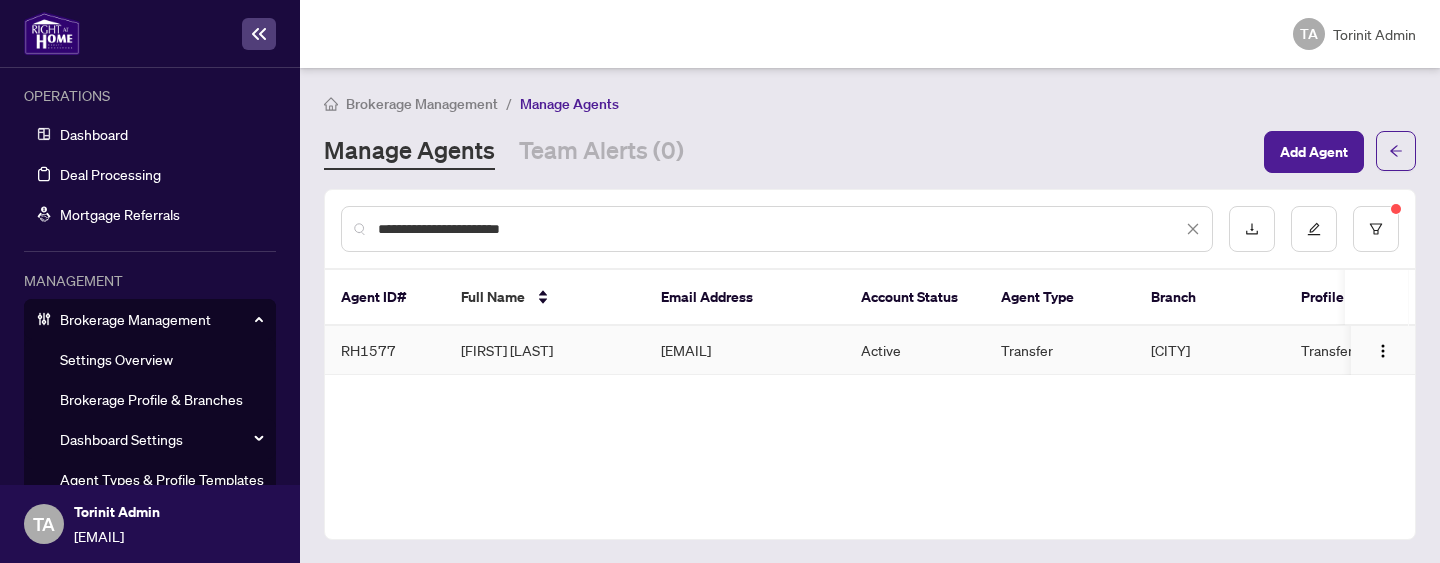 type on "**********" 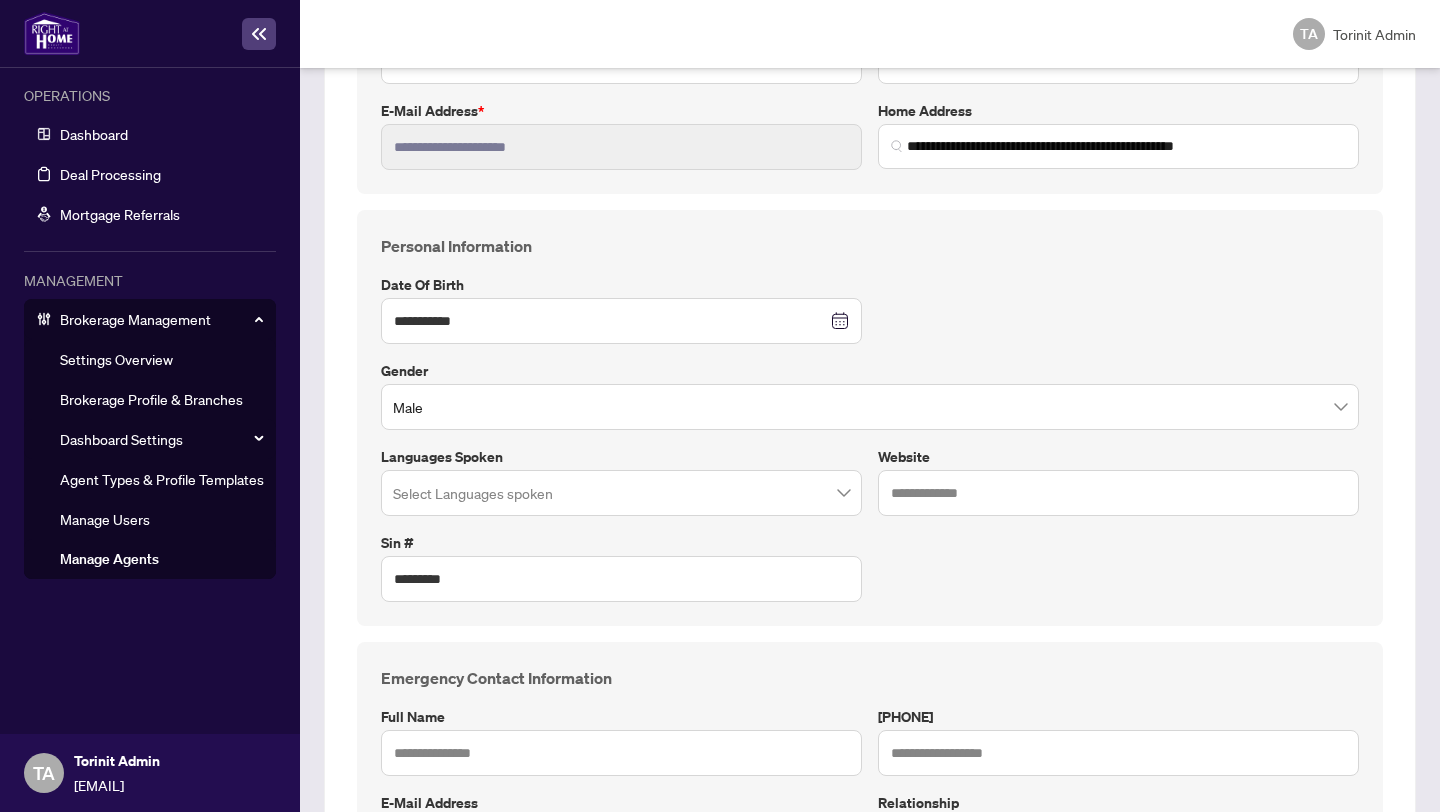 scroll, scrollTop: 0, scrollLeft: 0, axis: both 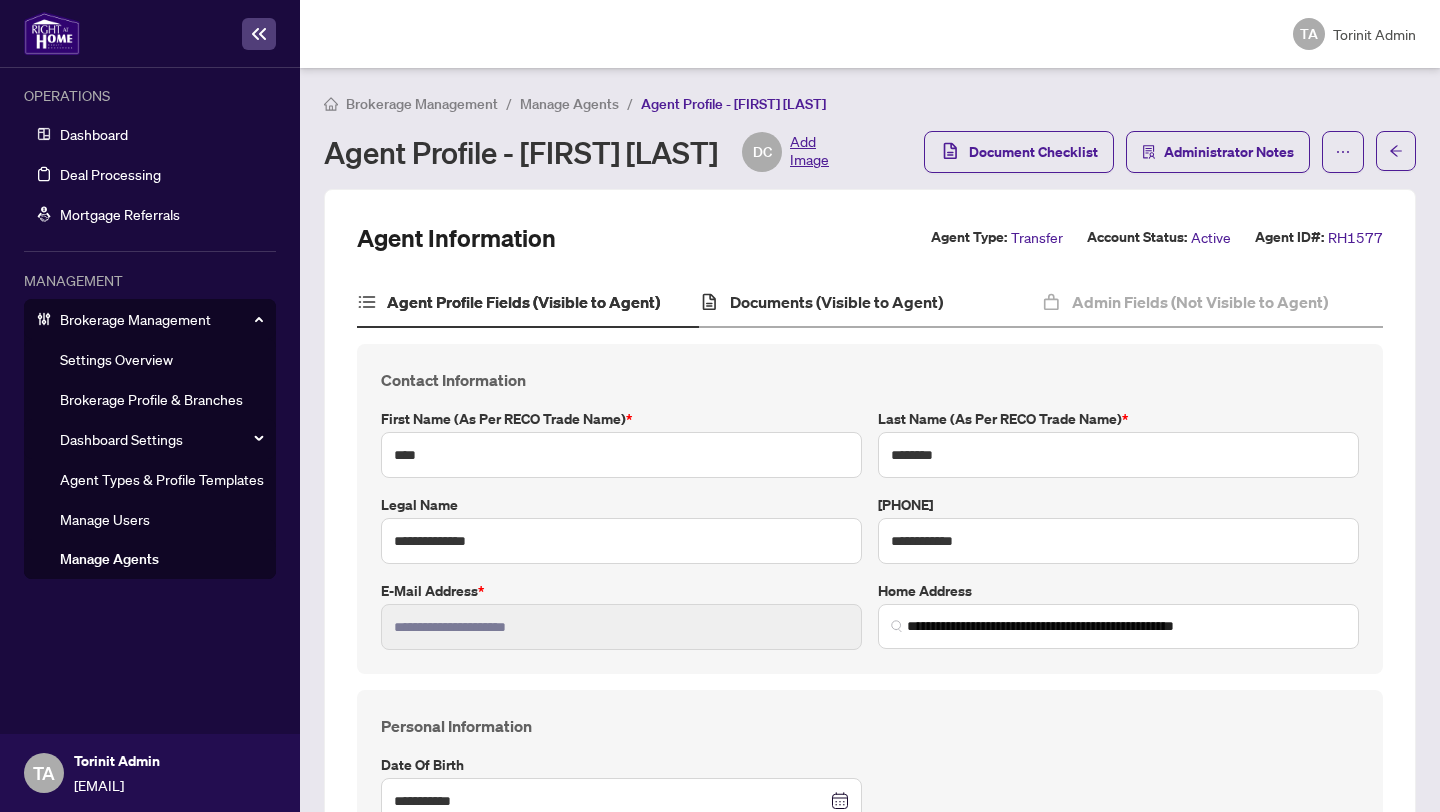 click on "Documents (Visible to Agent)" at bounding box center (870, 303) 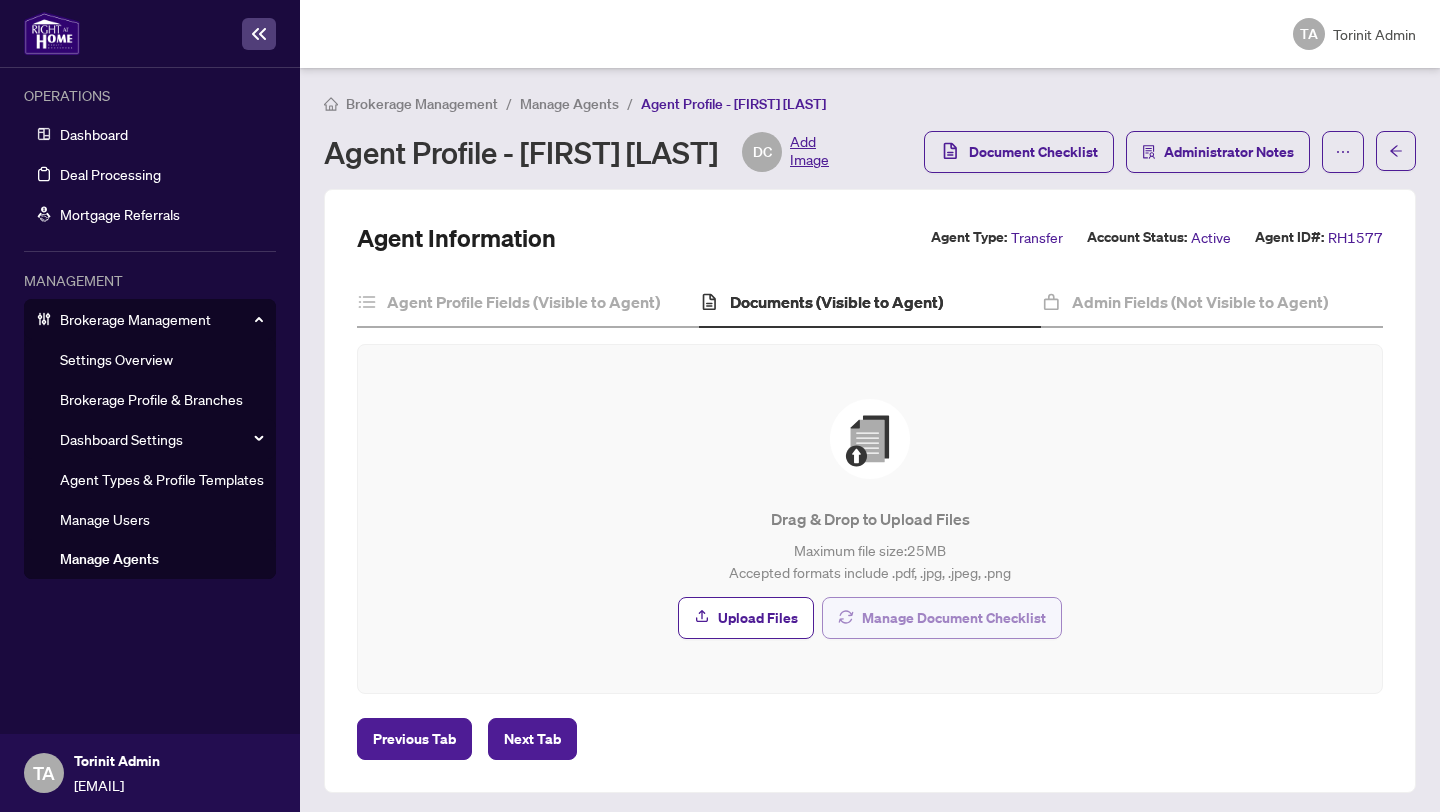 click on "Manage Document Checklist" at bounding box center (758, 618) 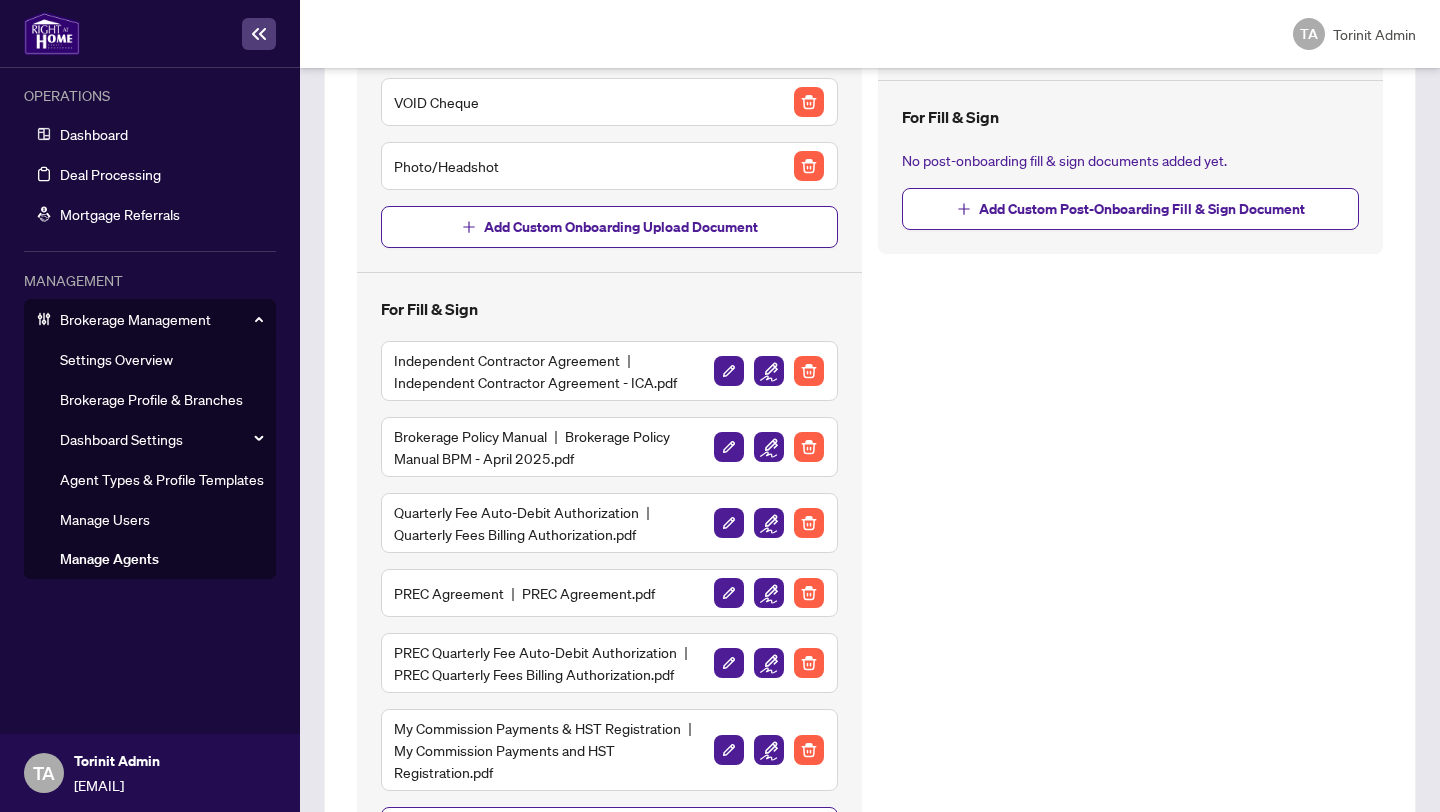 scroll, scrollTop: 538, scrollLeft: 0, axis: vertical 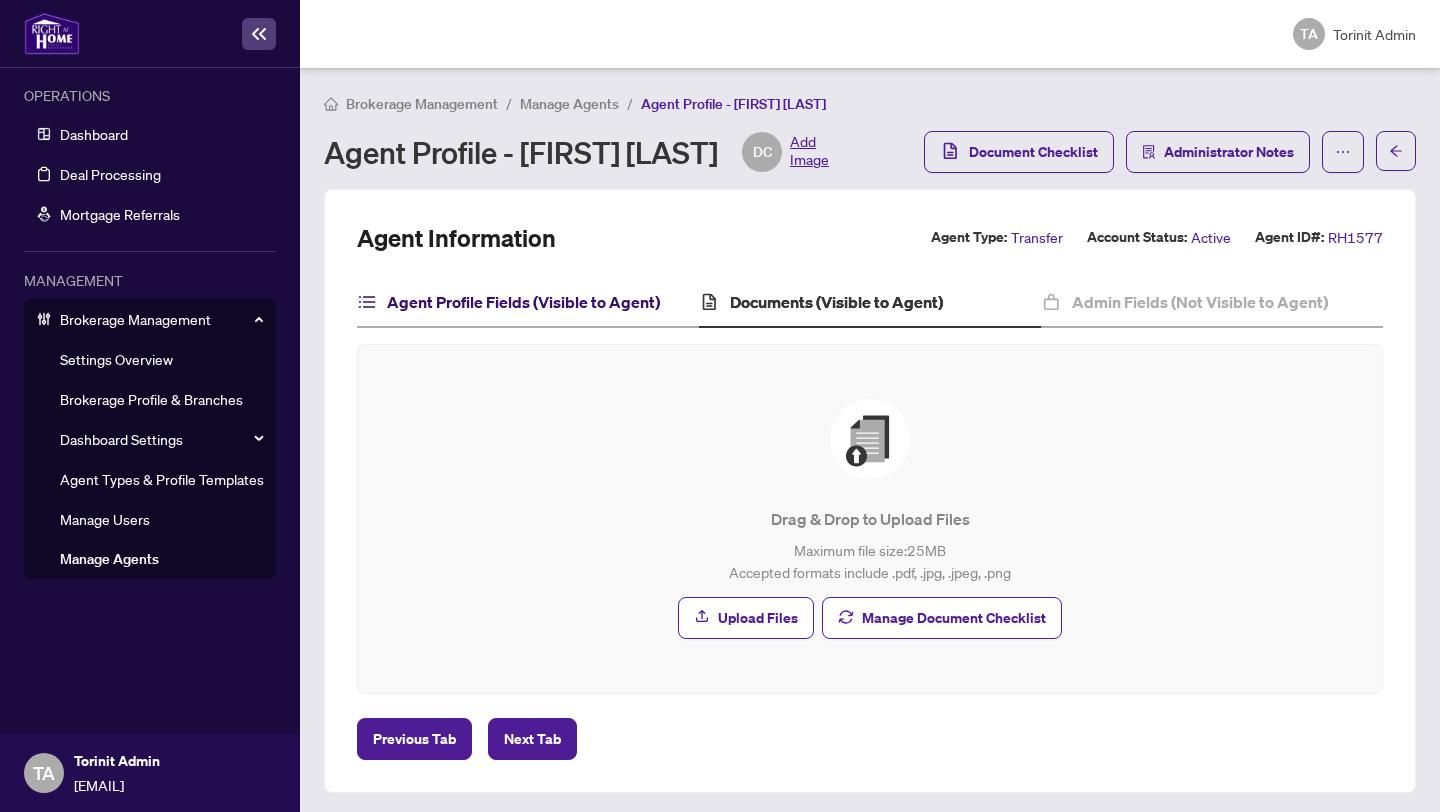 click on "Agent Profile Fields (Visible to Agent)" at bounding box center [523, 302] 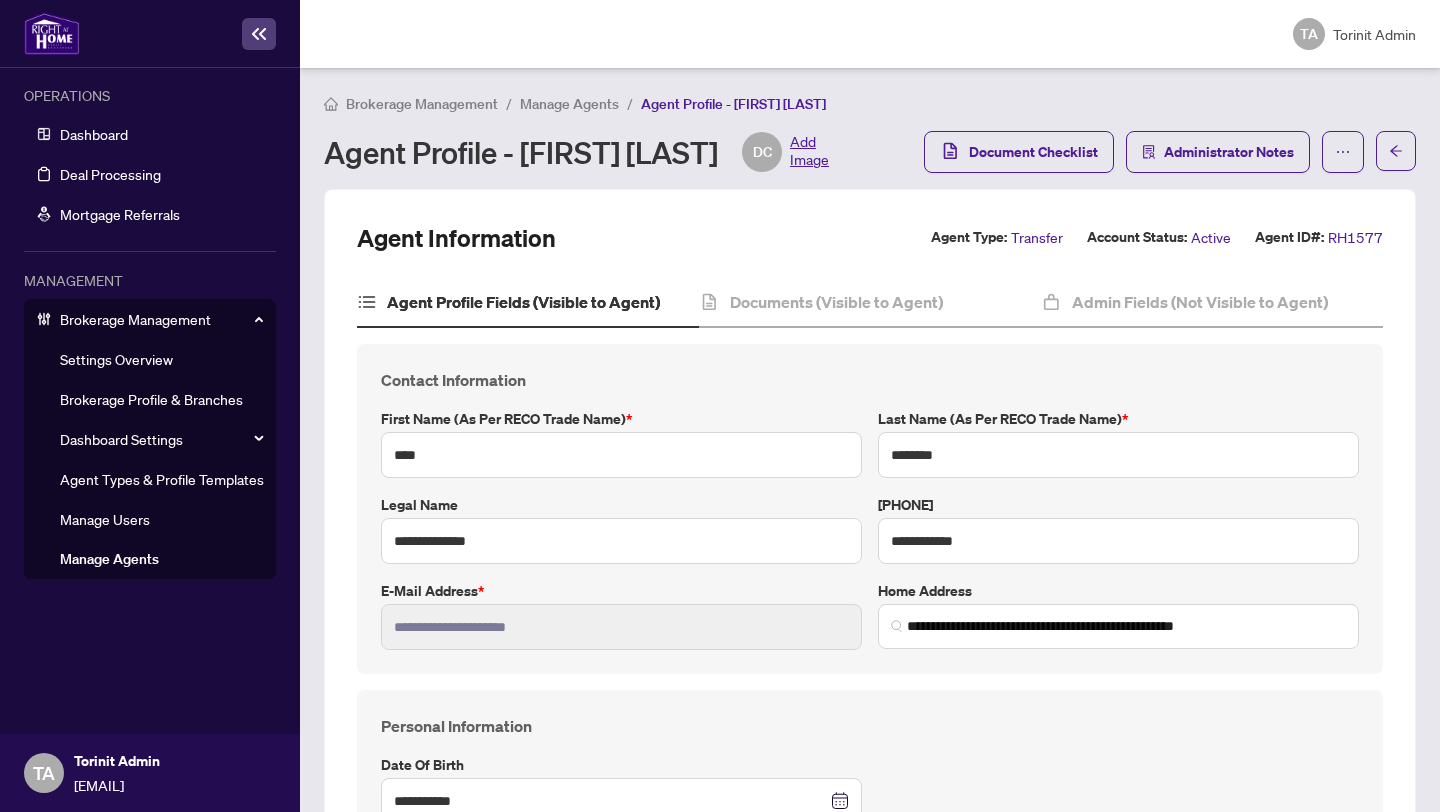 click on "Manage Agents" at bounding box center (569, 104) 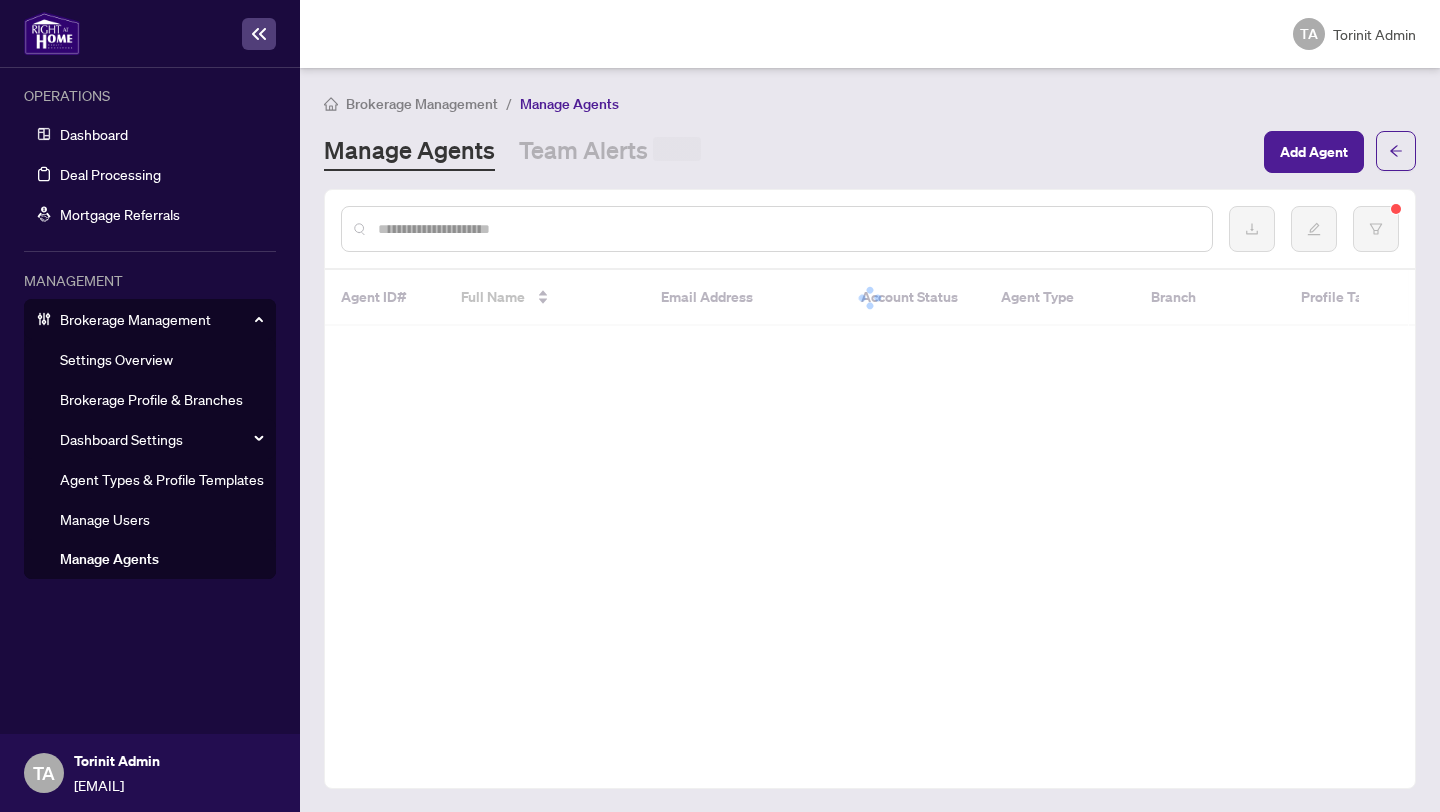 click at bounding box center [777, 229] 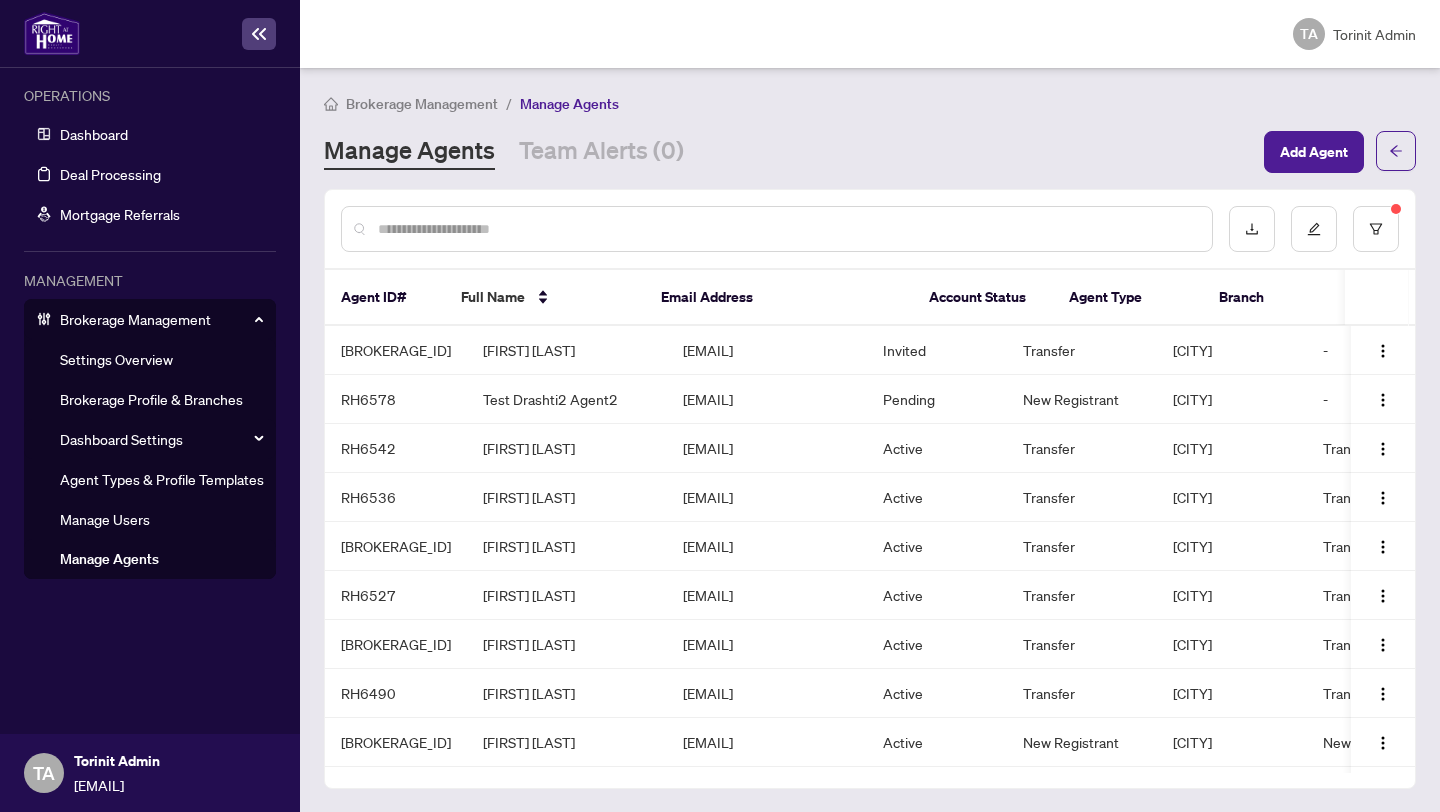 click at bounding box center [787, 229] 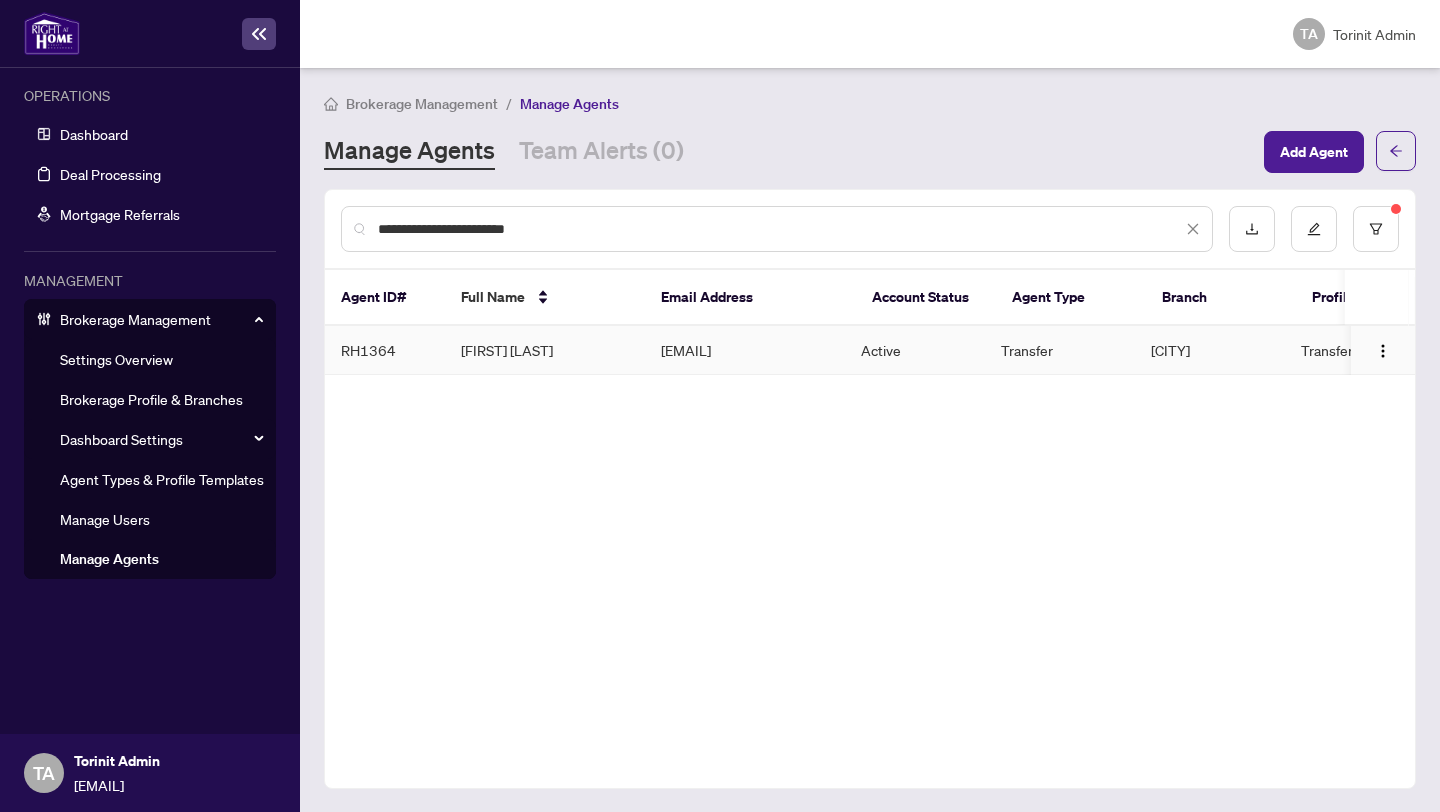 type on "**********" 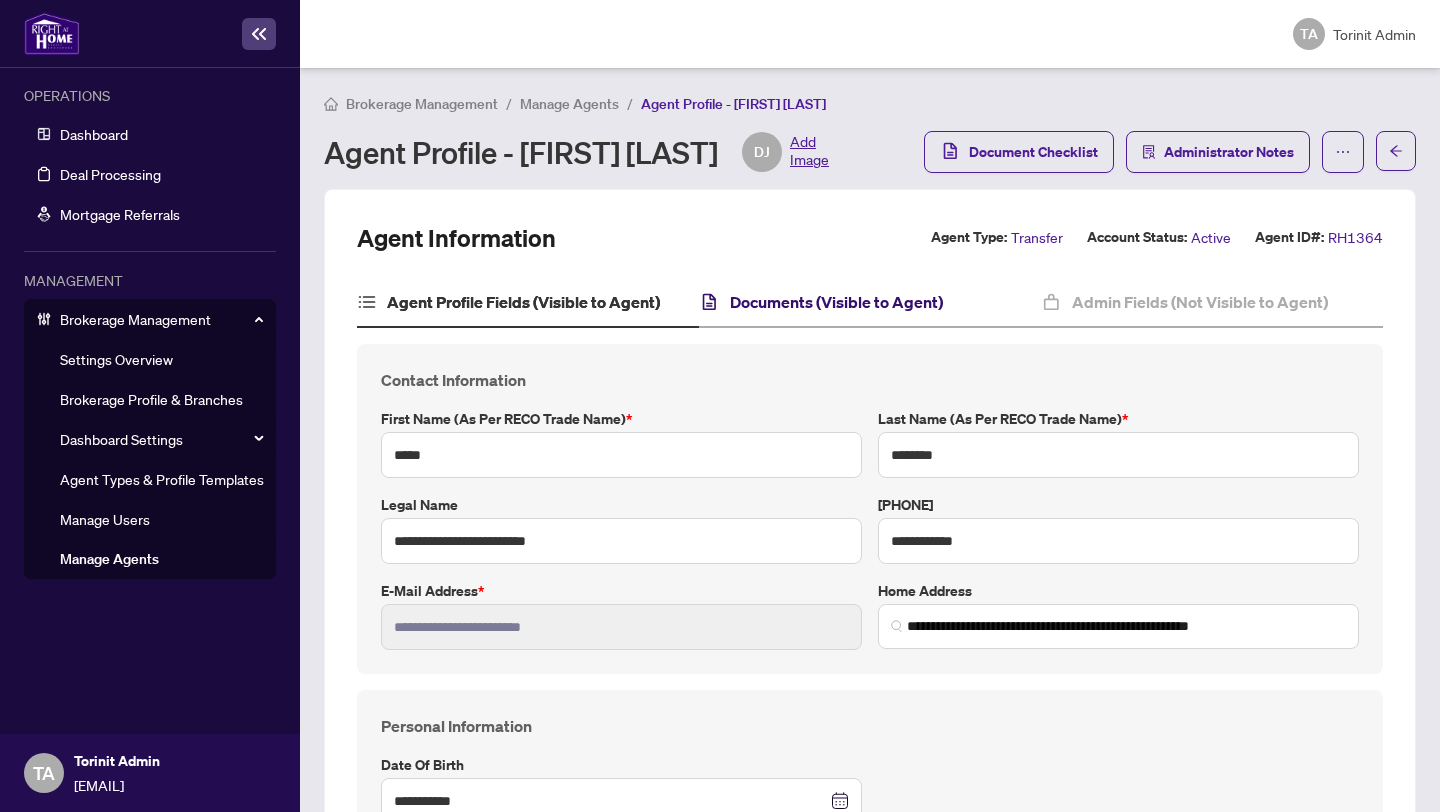 click on "Documents (Visible to Agent)" at bounding box center [836, 302] 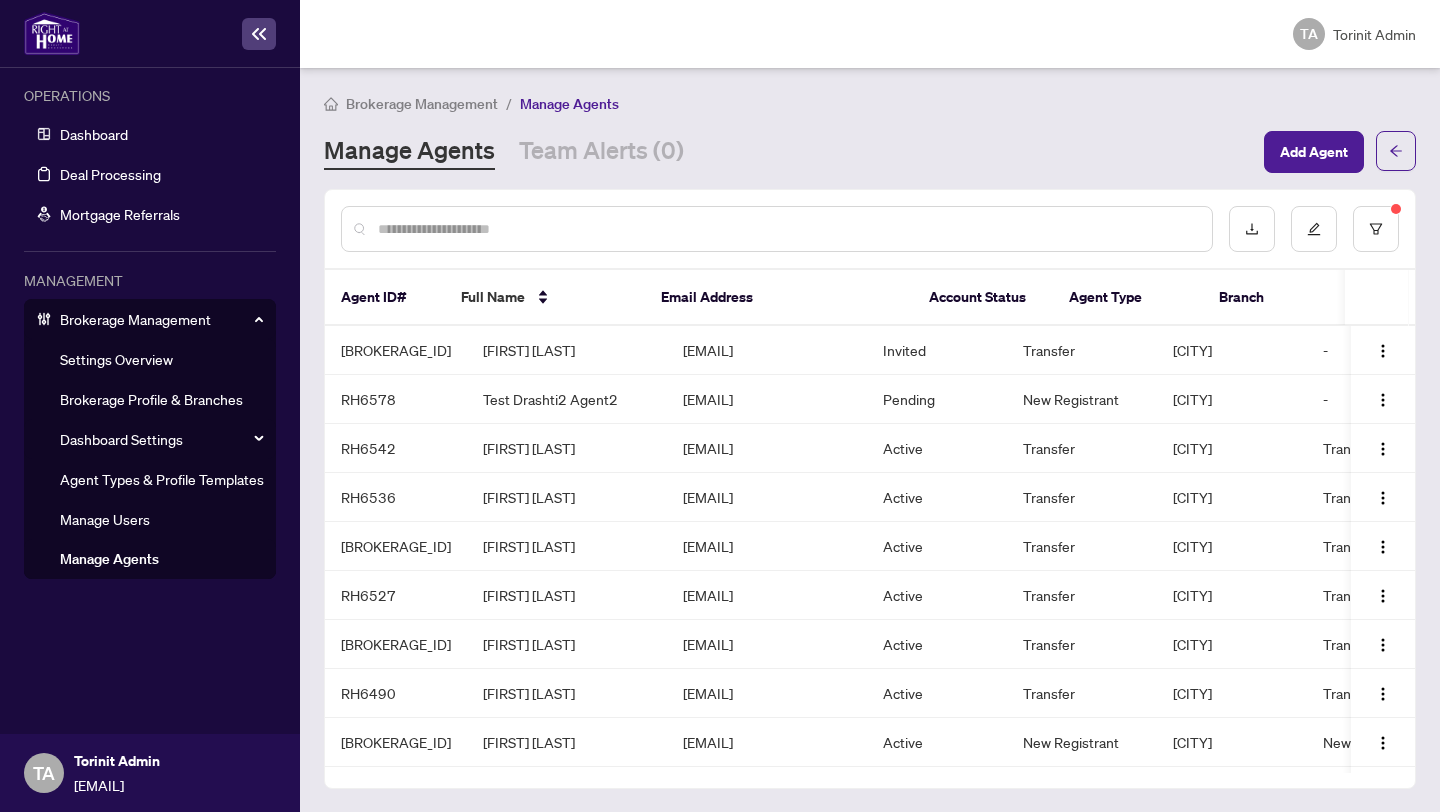 click at bounding box center [787, 229] 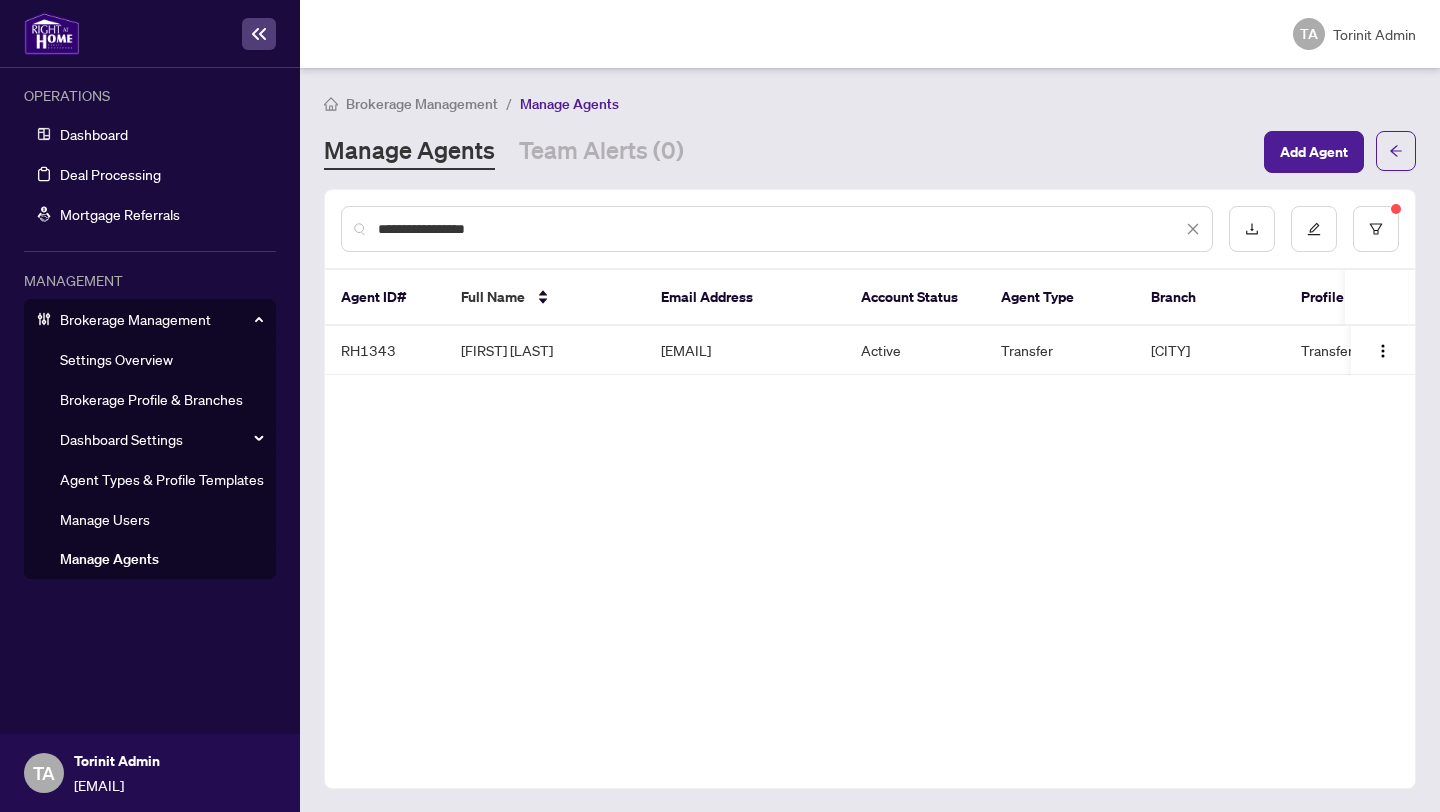 type on "**********" 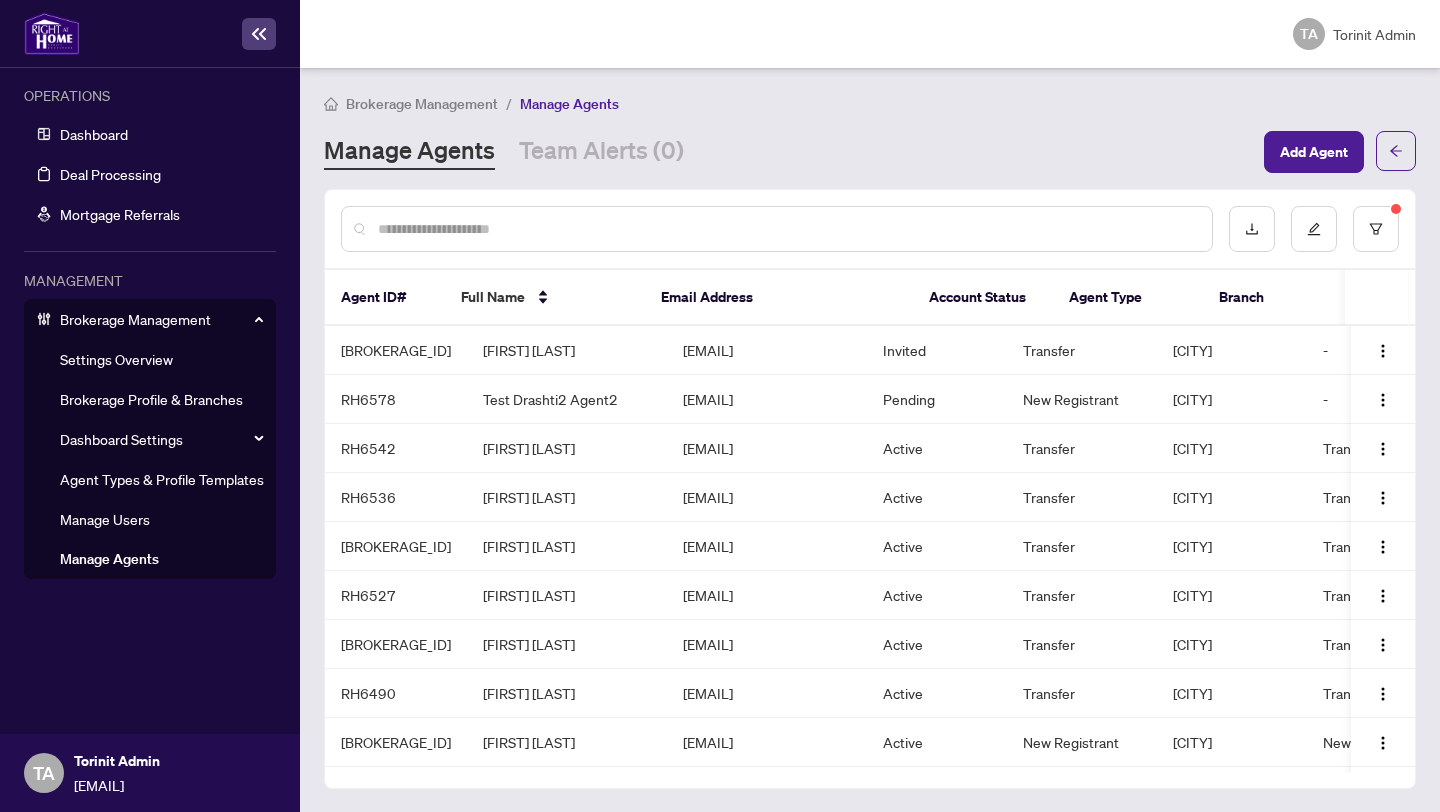 click at bounding box center [777, 229] 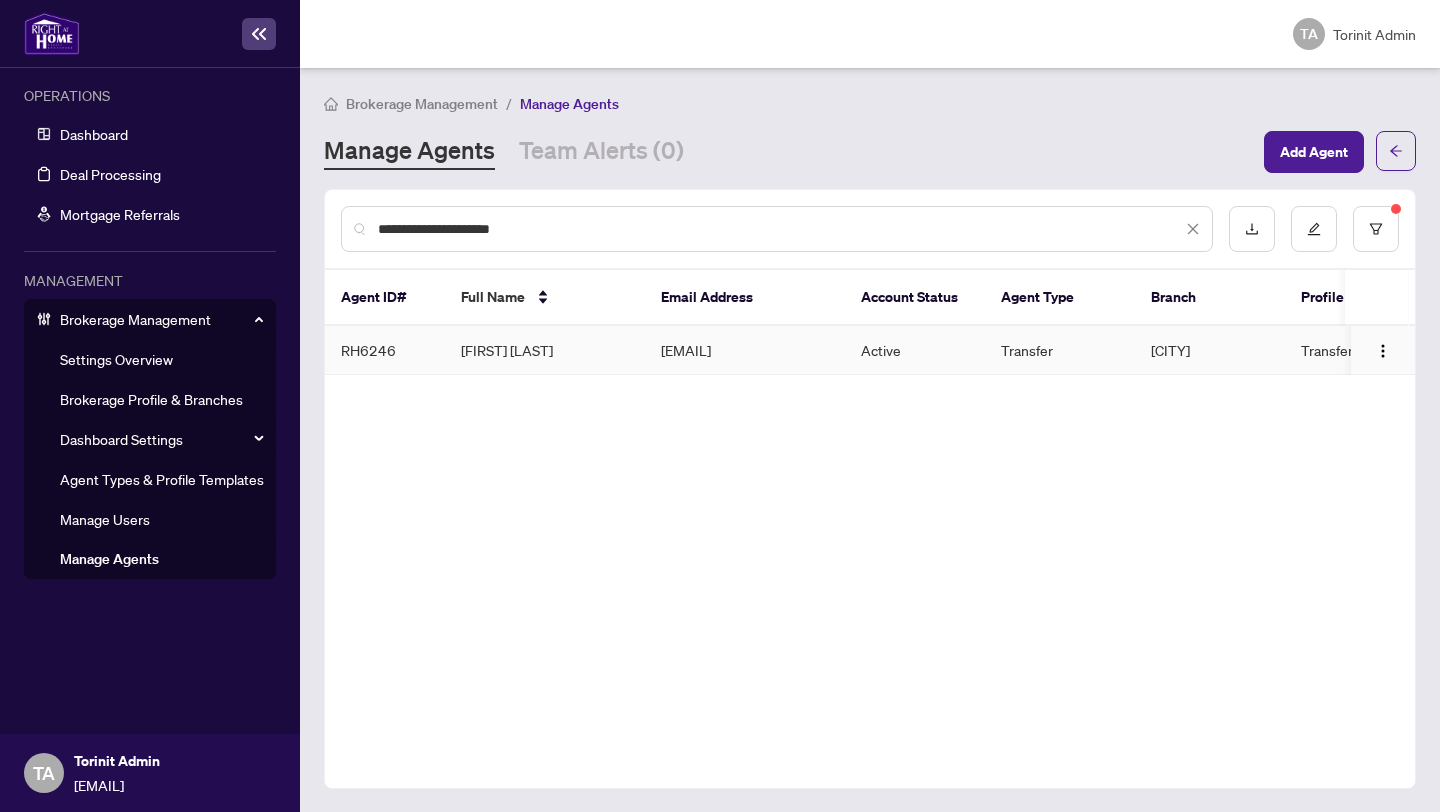 type on "**********" 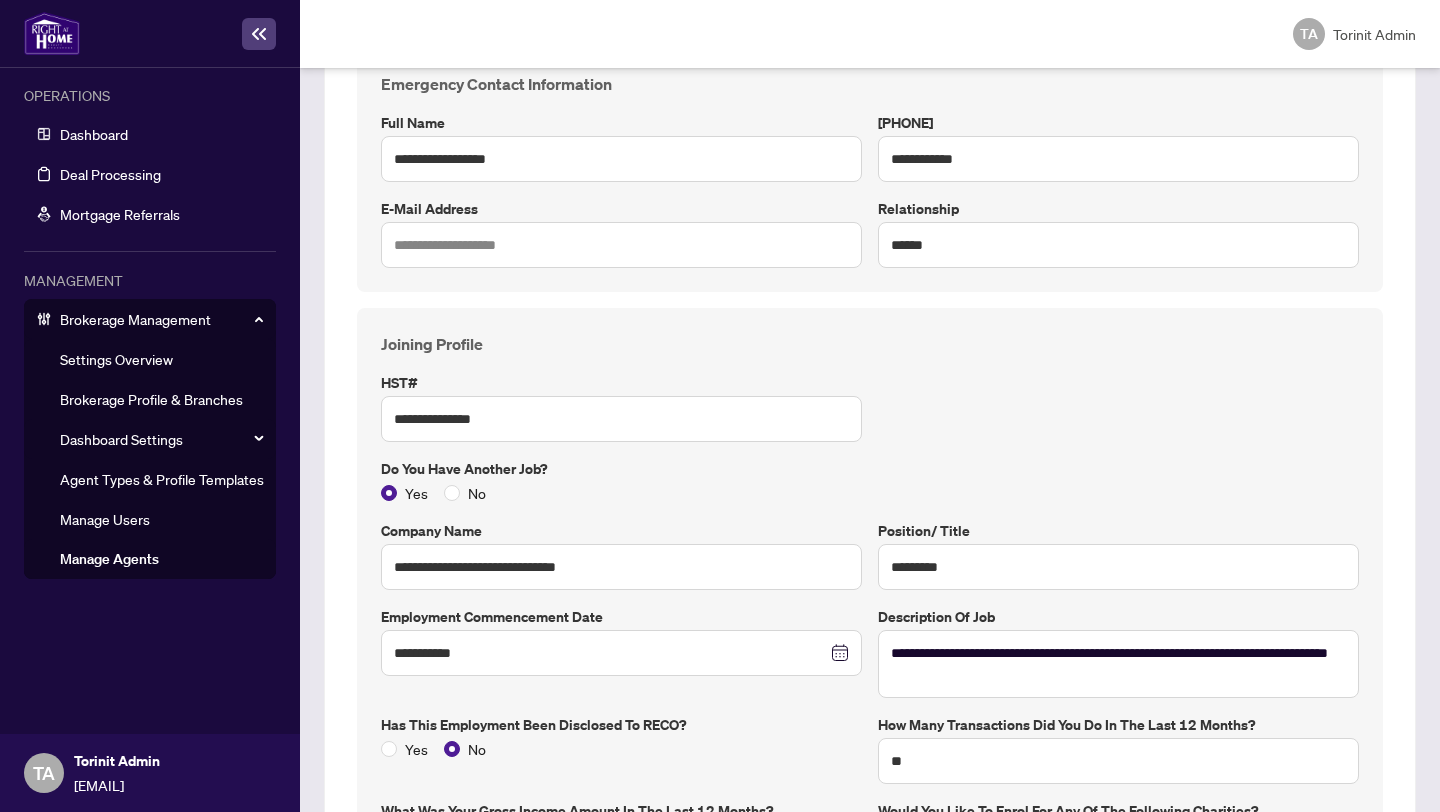 scroll, scrollTop: 0, scrollLeft: 0, axis: both 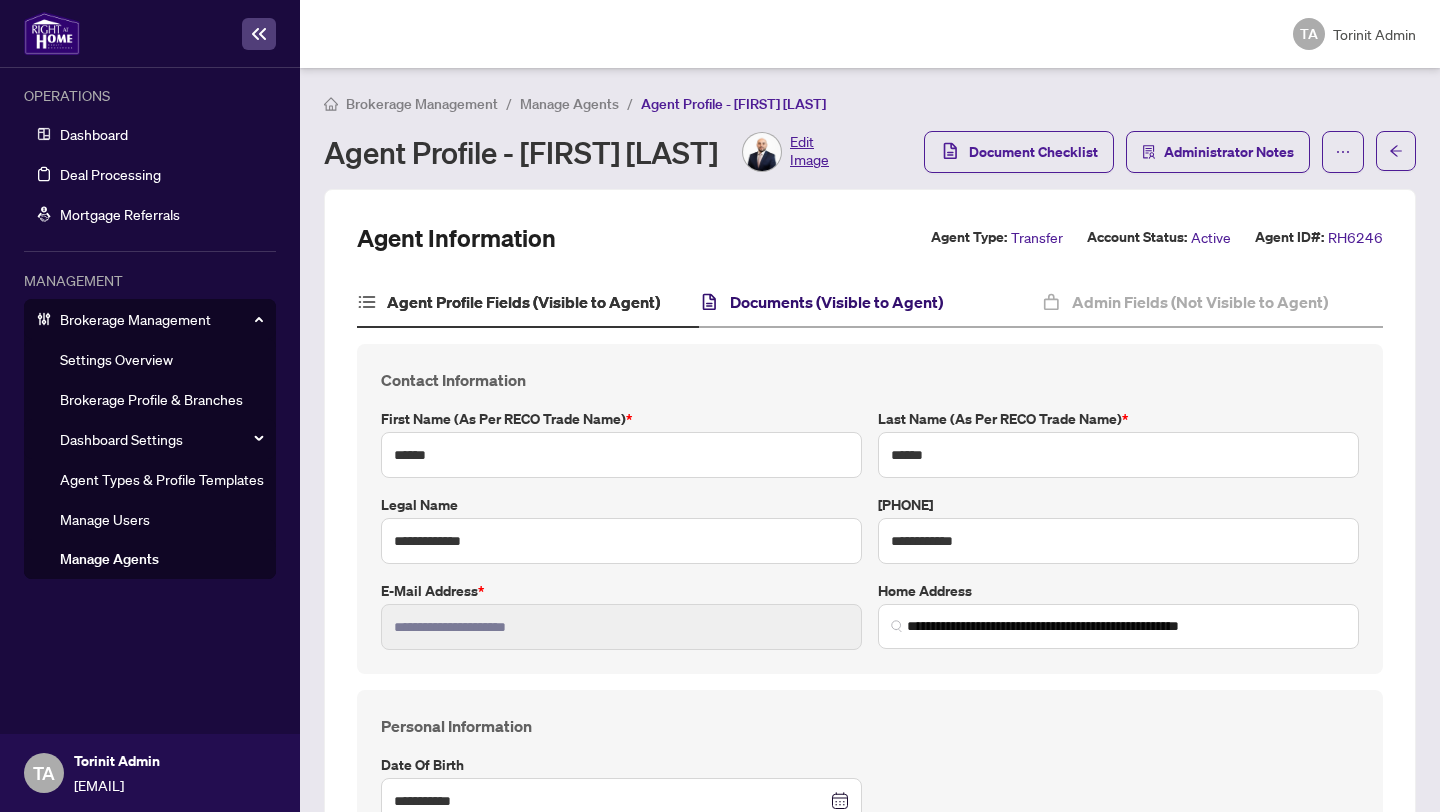 click on "Documents (Visible to Agent)" at bounding box center (836, 302) 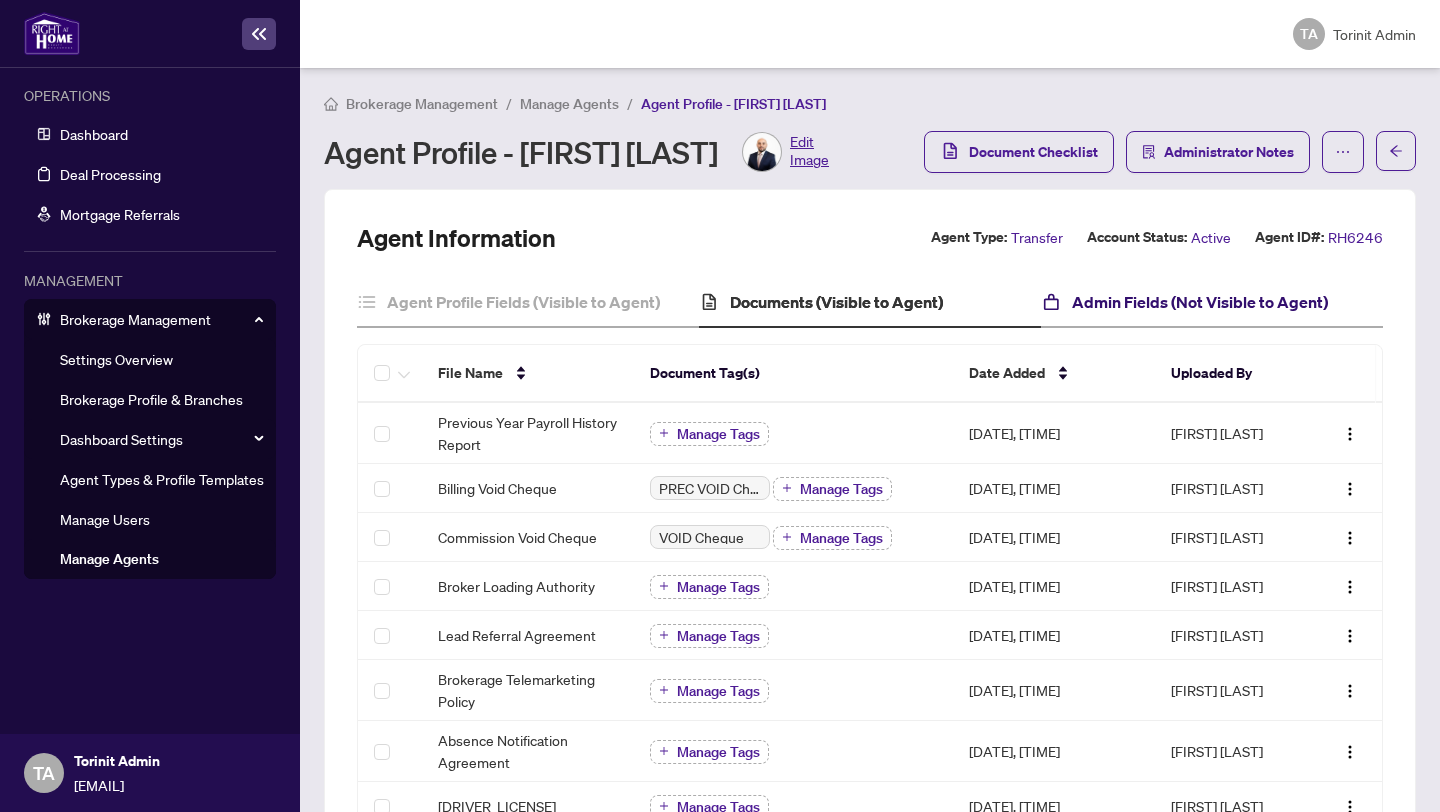 click on "Admin Fields (Not Visible to Agent)" at bounding box center [1200, 302] 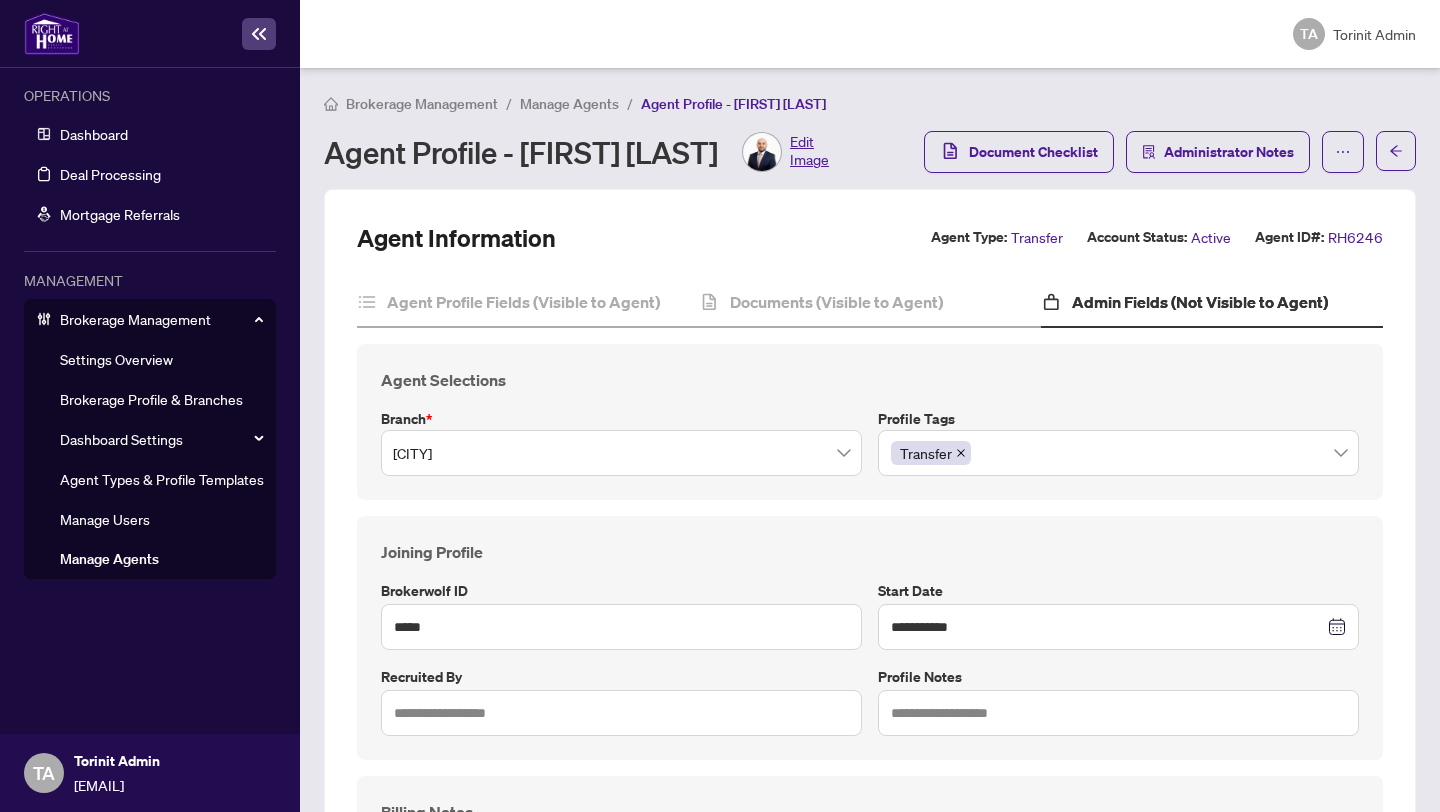 click on "Manage Agents" at bounding box center (569, 103) 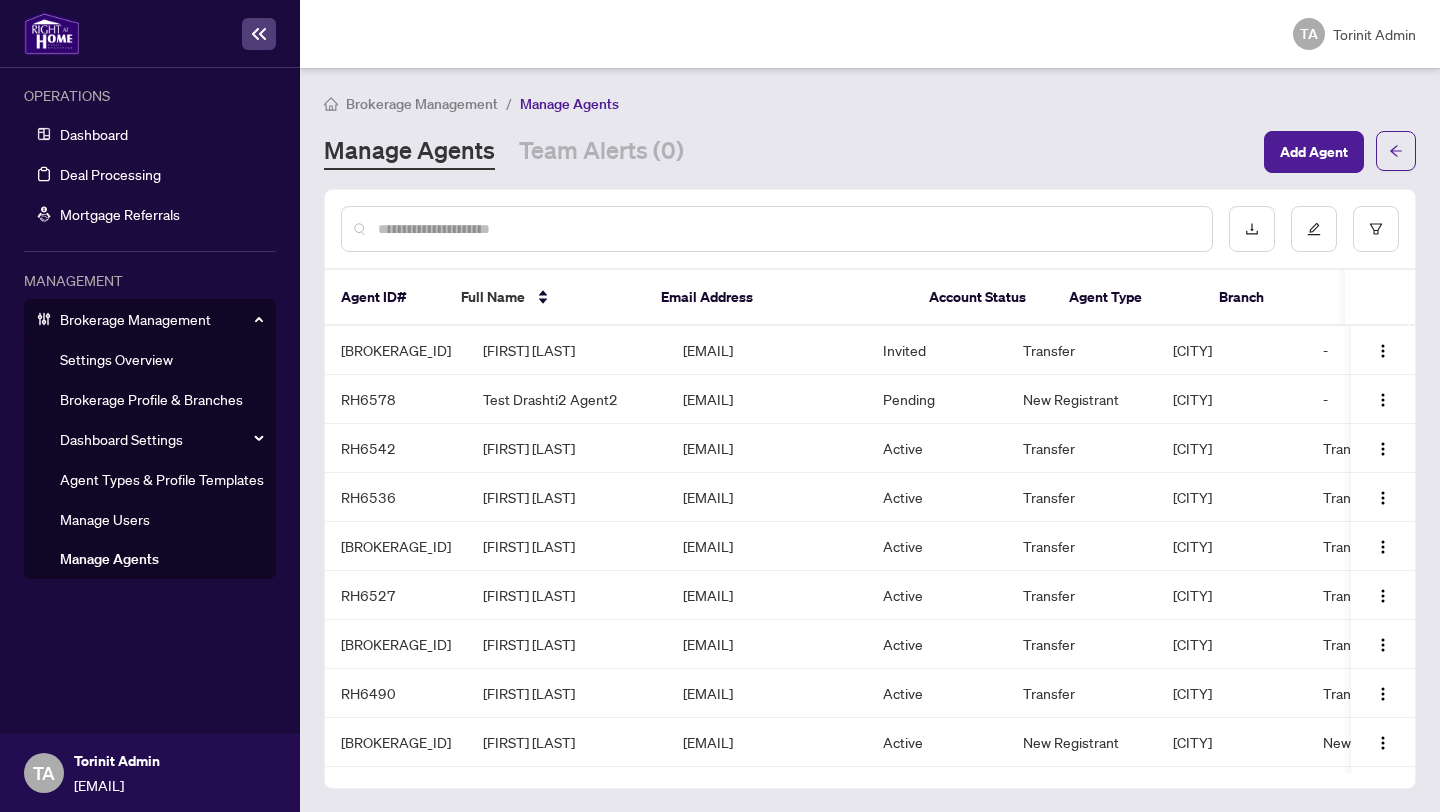 click at bounding box center (787, 229) 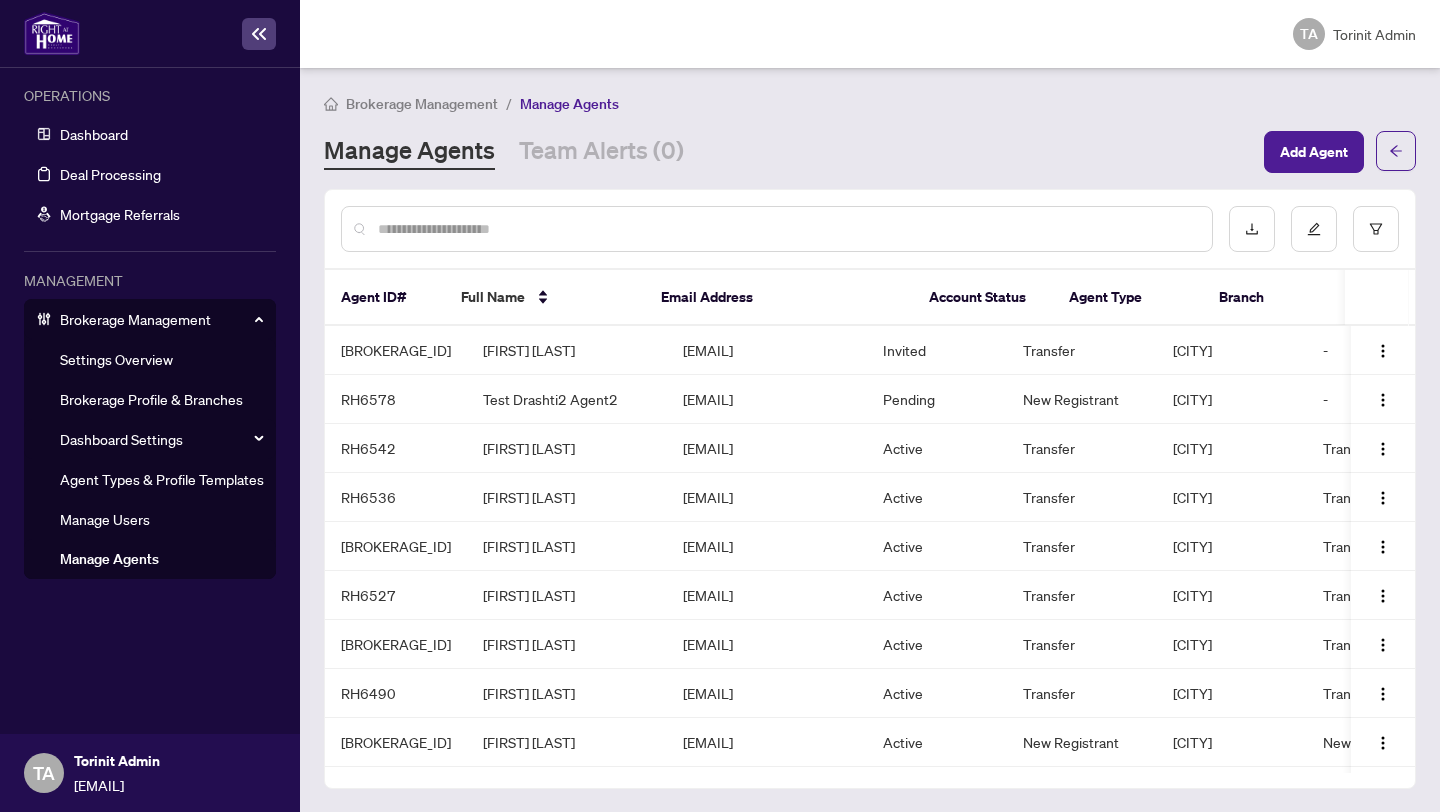 click at bounding box center (777, 229) 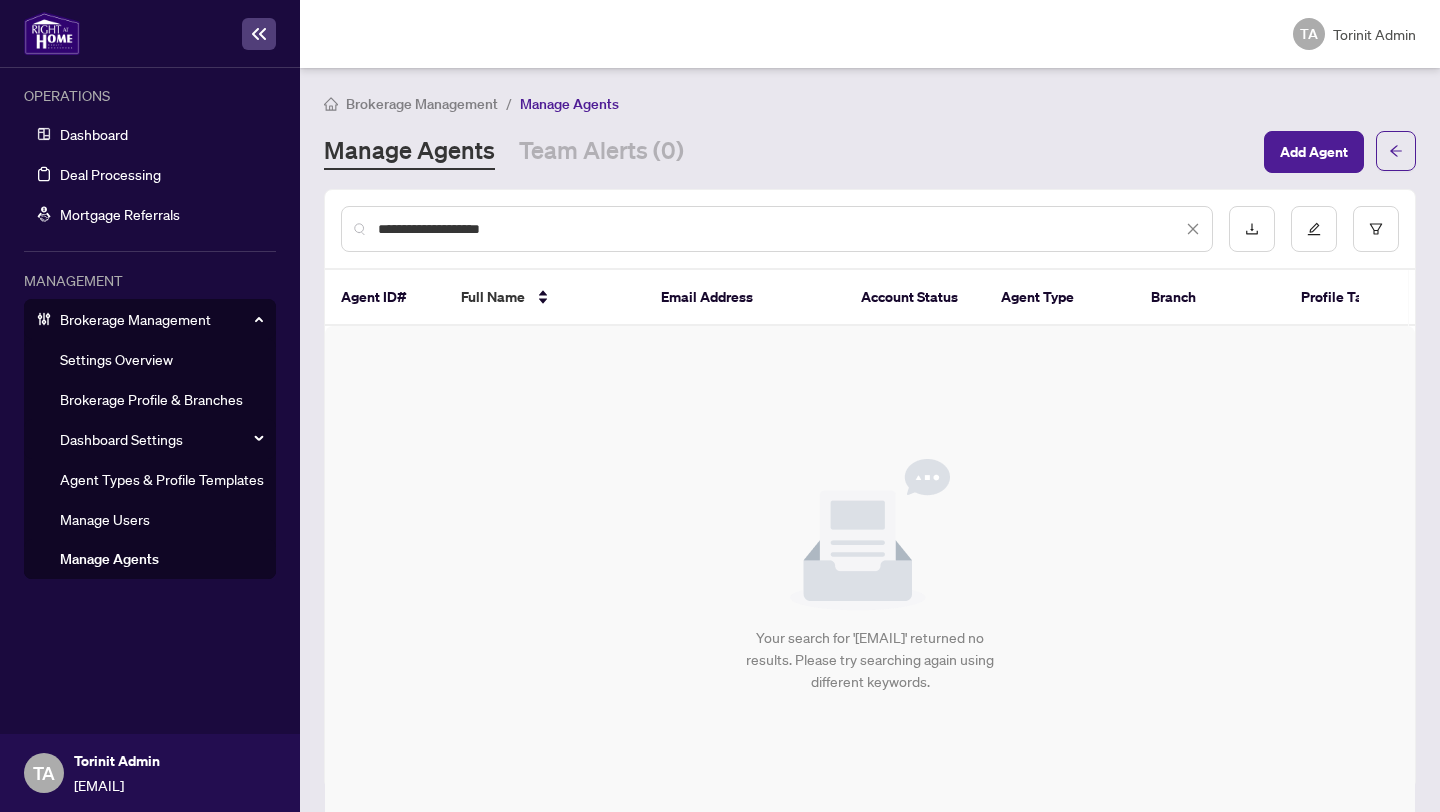 type on "**********" 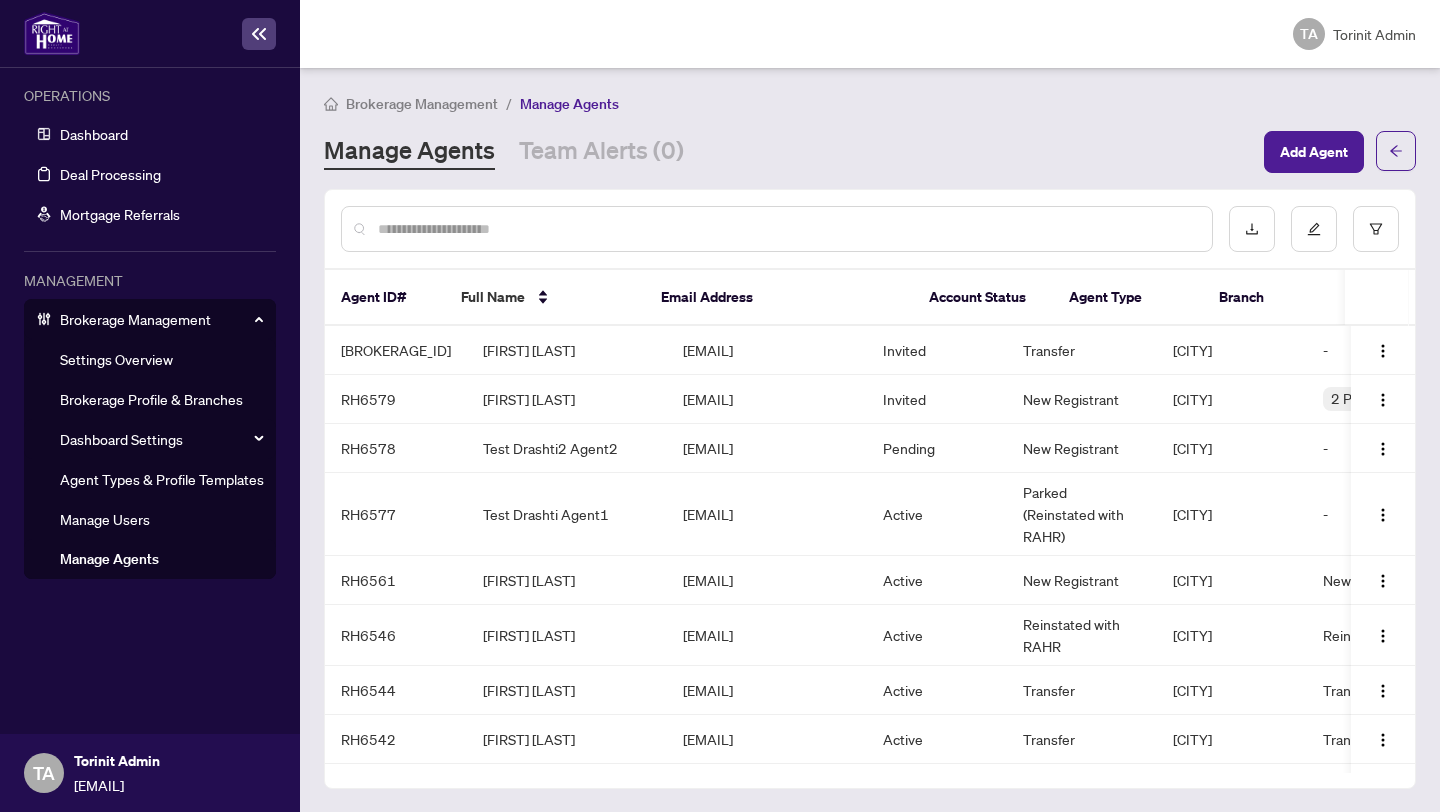 type 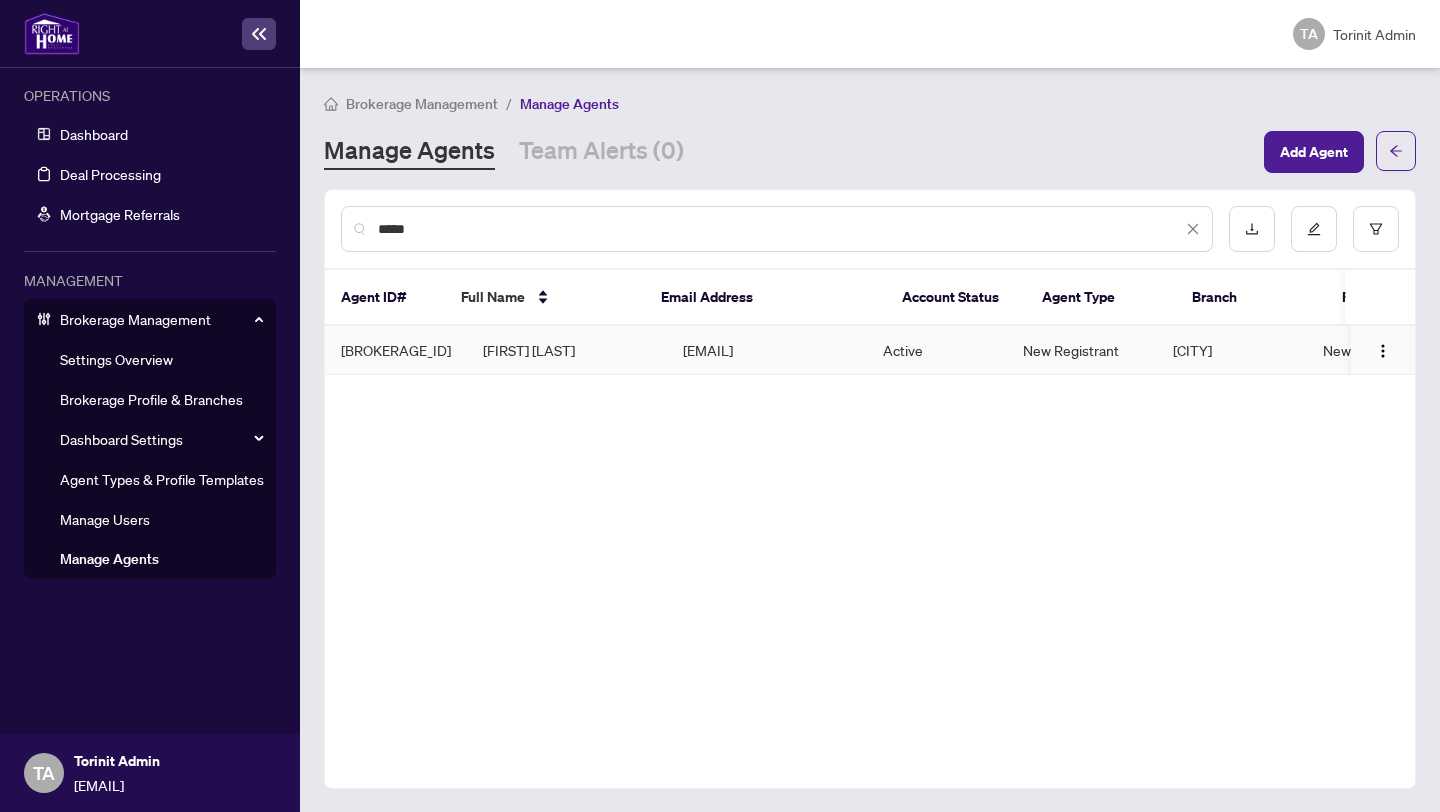 click on "[FIRST] [LAST]" at bounding box center [567, 350] 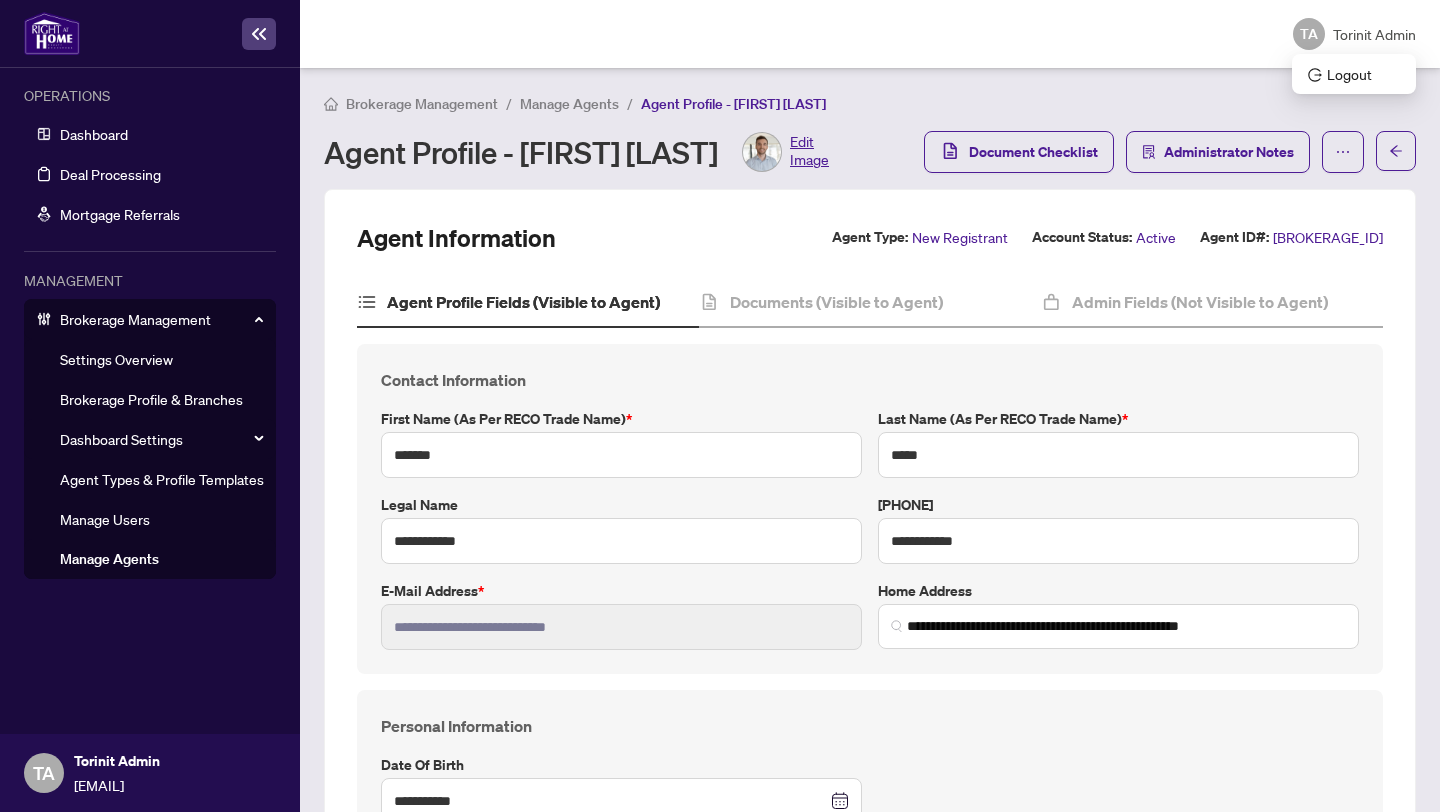 click on "Torinit Admin" at bounding box center [1374, 34] 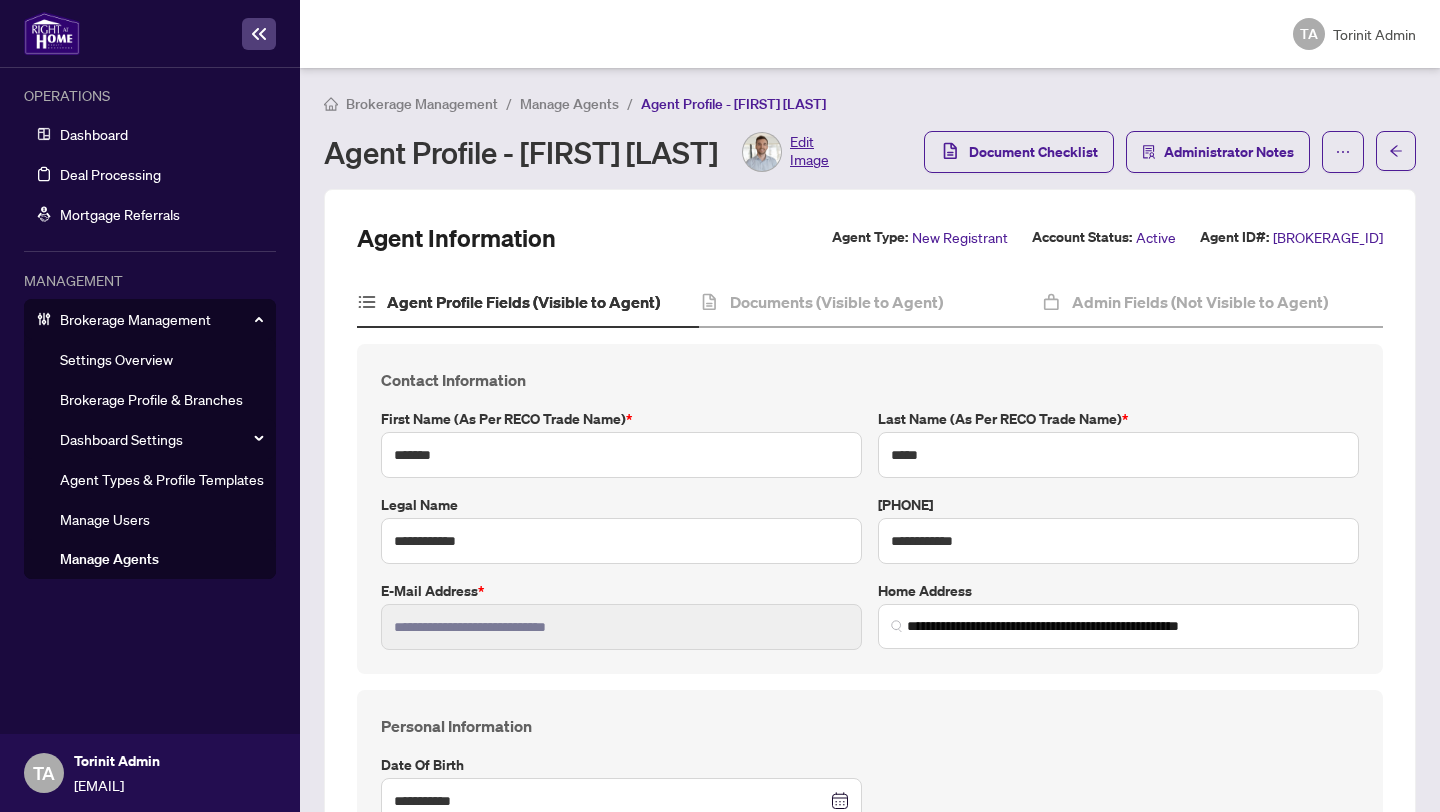 click on "TA Torinit Admin" at bounding box center [870, 34] 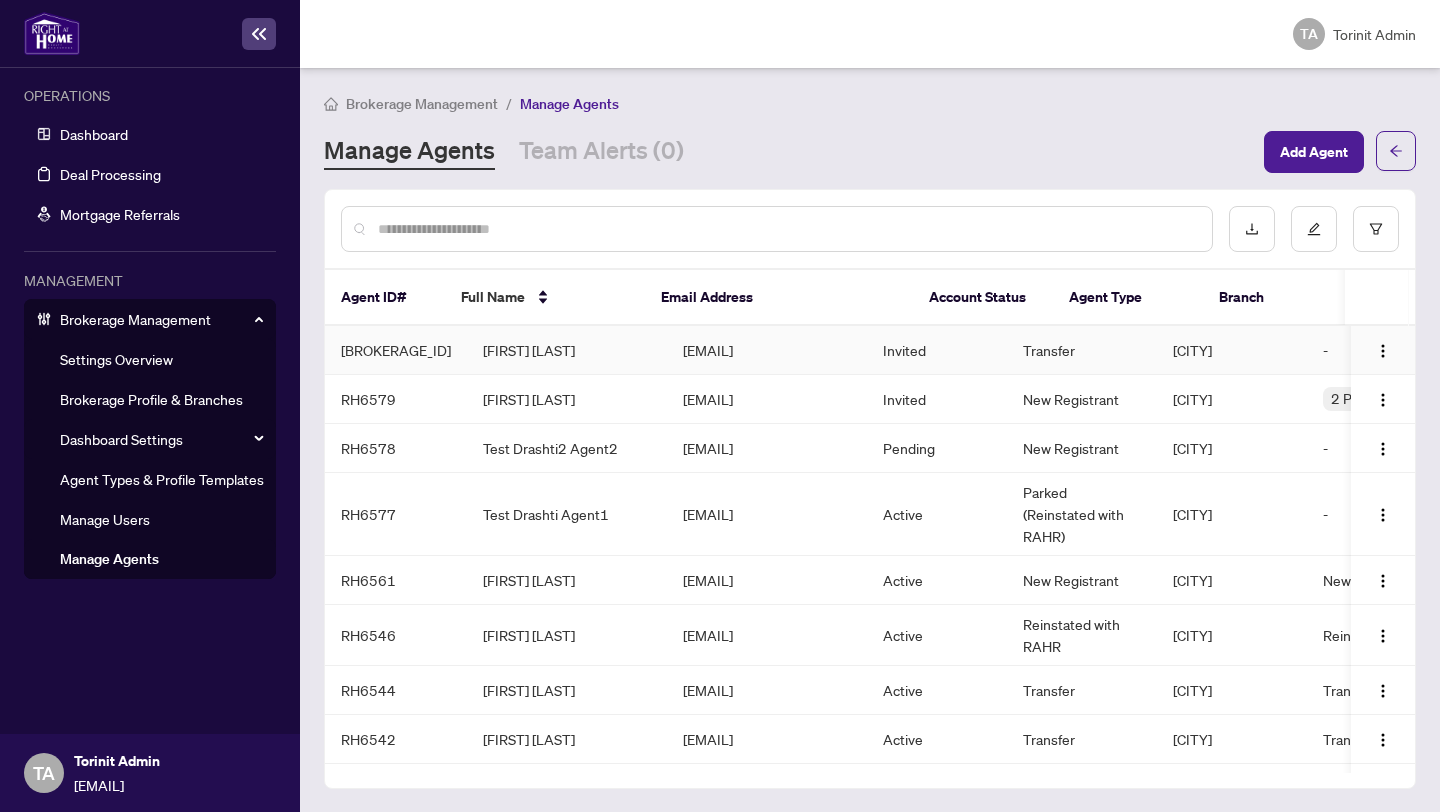 scroll, scrollTop: 0, scrollLeft: 1, axis: horizontal 